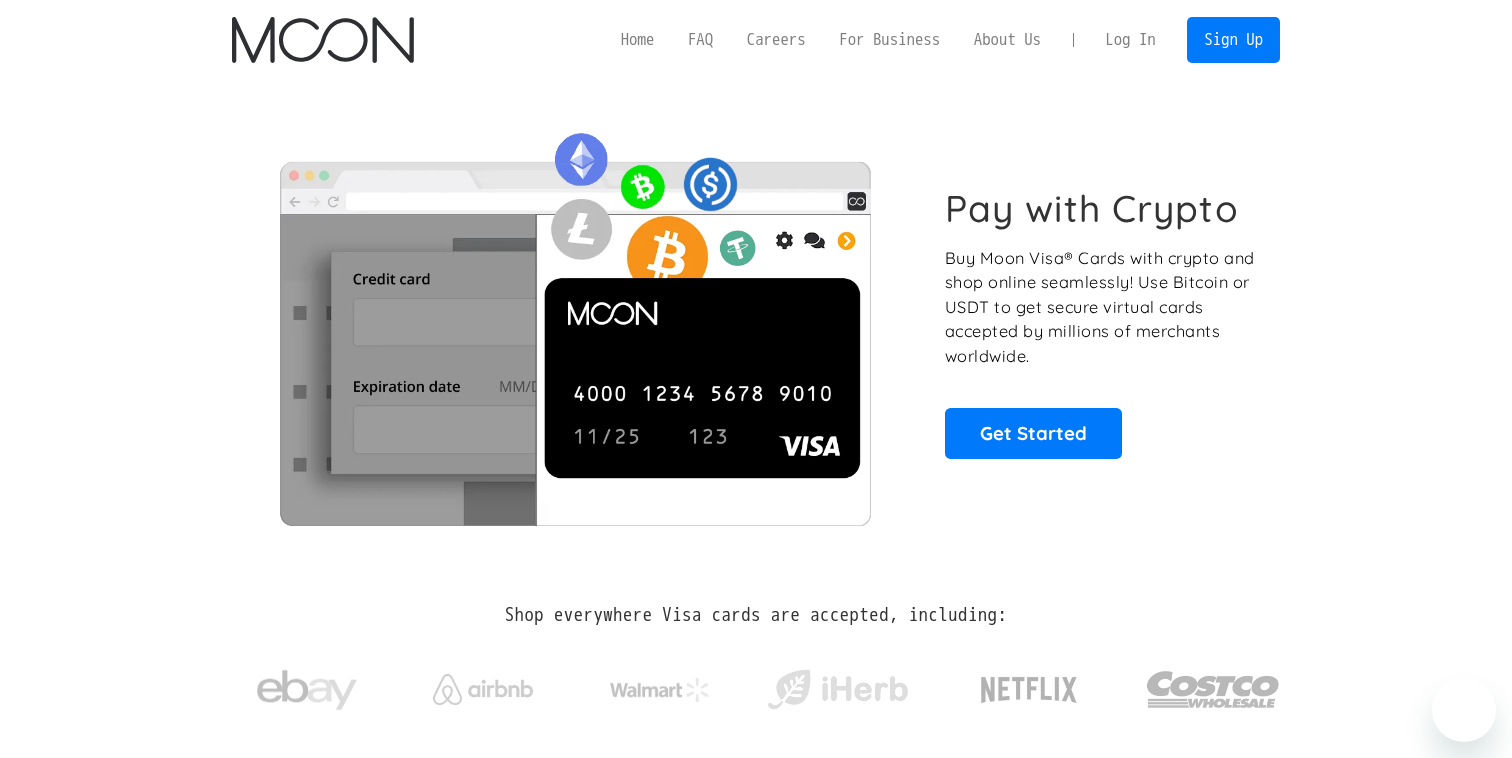 scroll, scrollTop: 0, scrollLeft: 0, axis: both 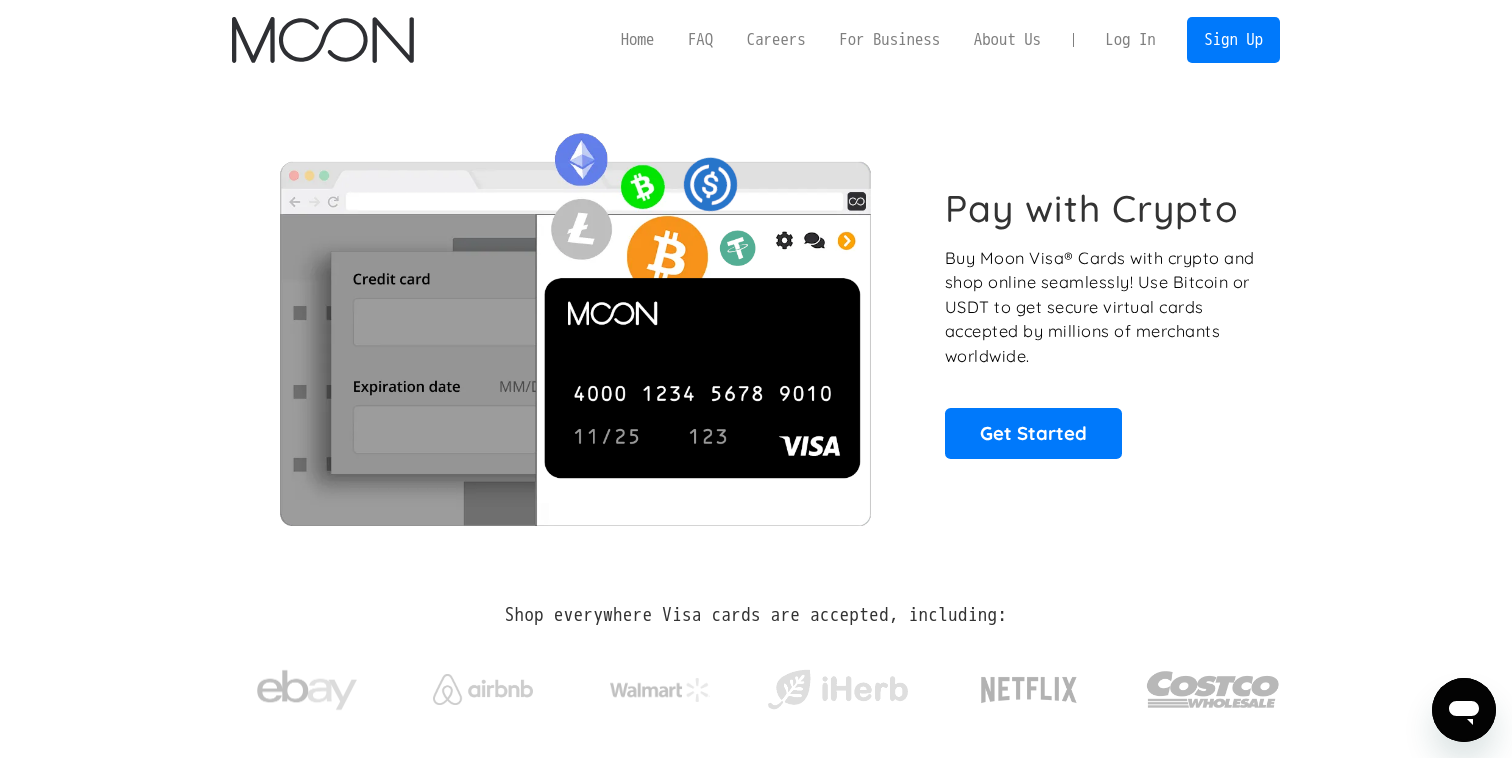 click on "Log In" at bounding box center (1130, 40) 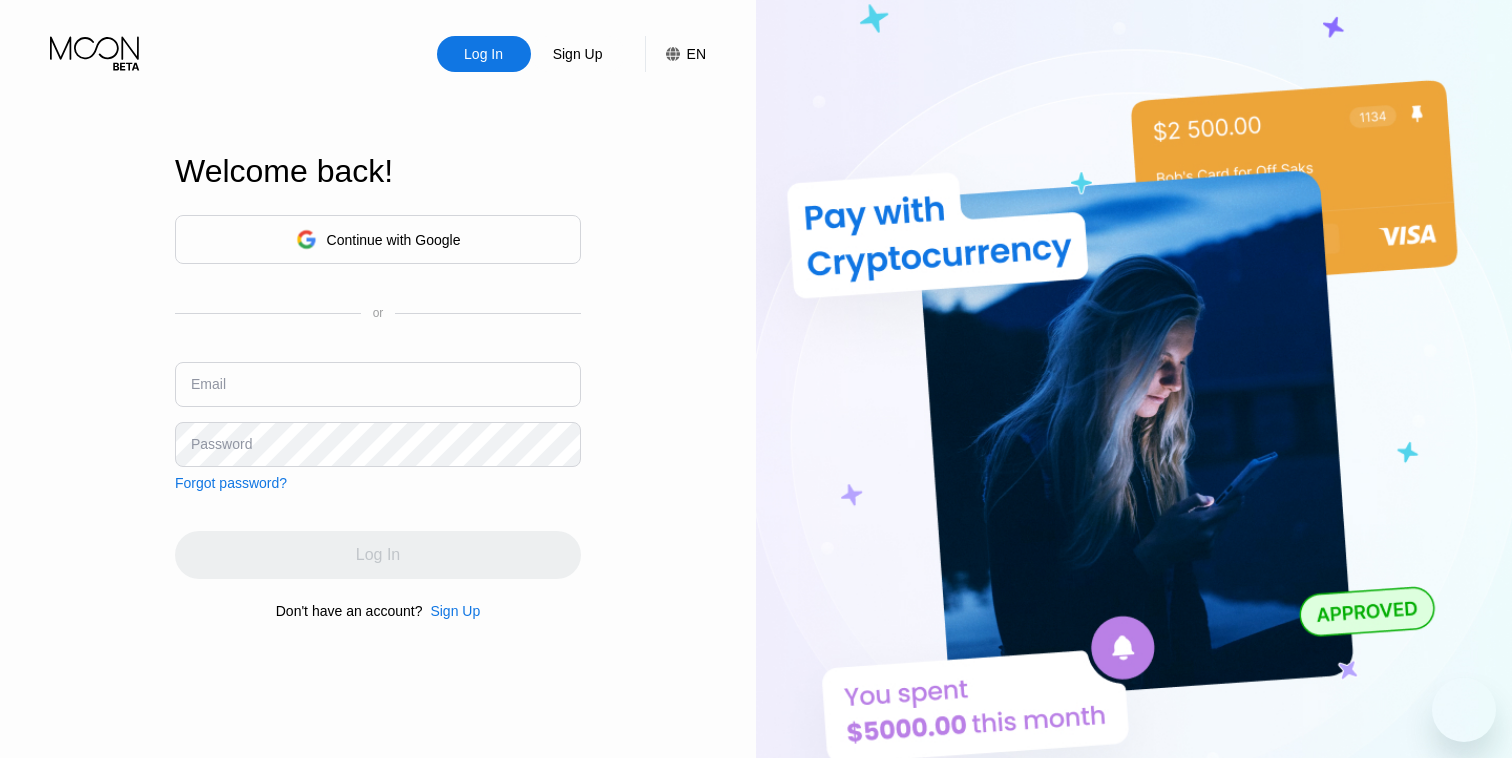 scroll, scrollTop: 0, scrollLeft: 0, axis: both 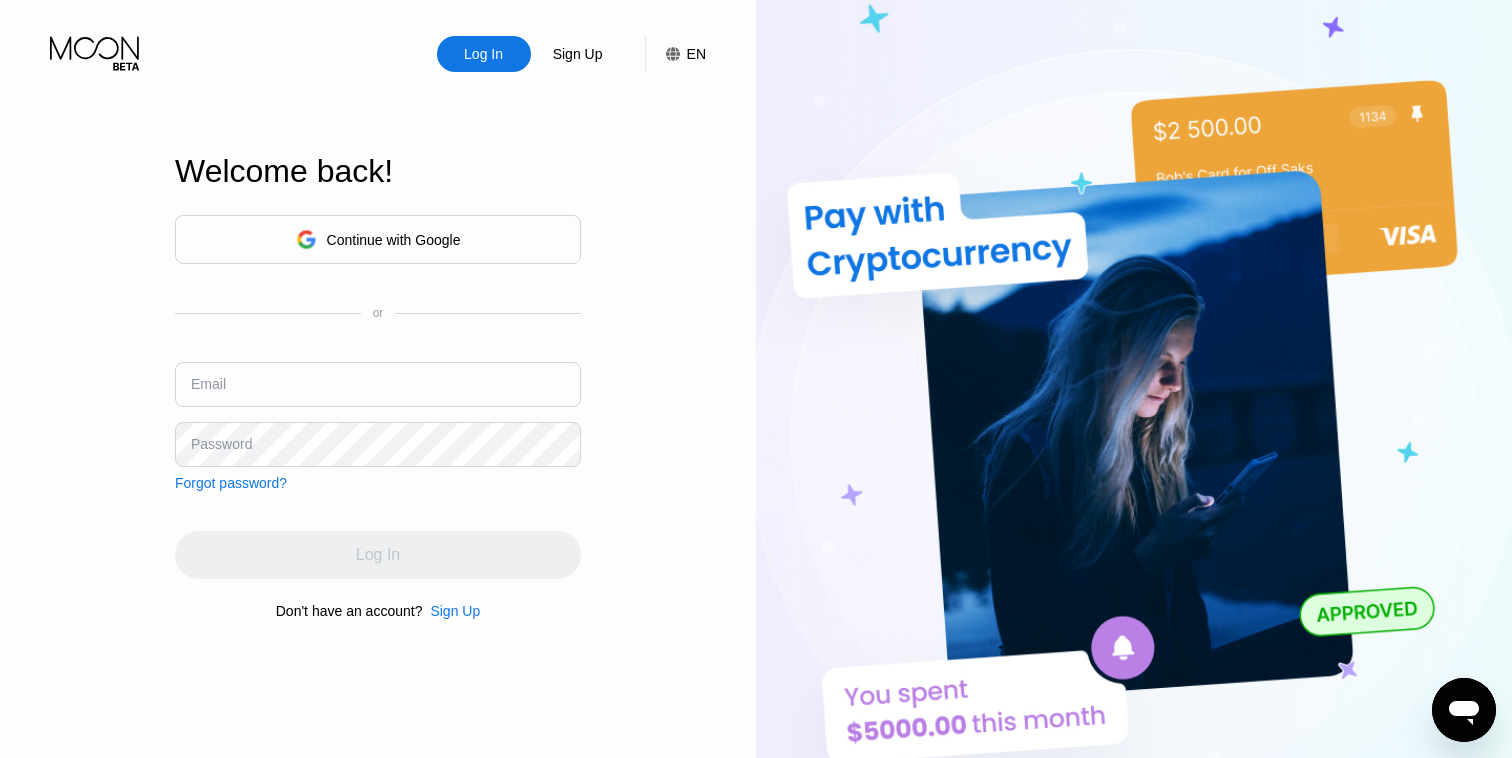 click on "Continue with Google" at bounding box center [394, 240] 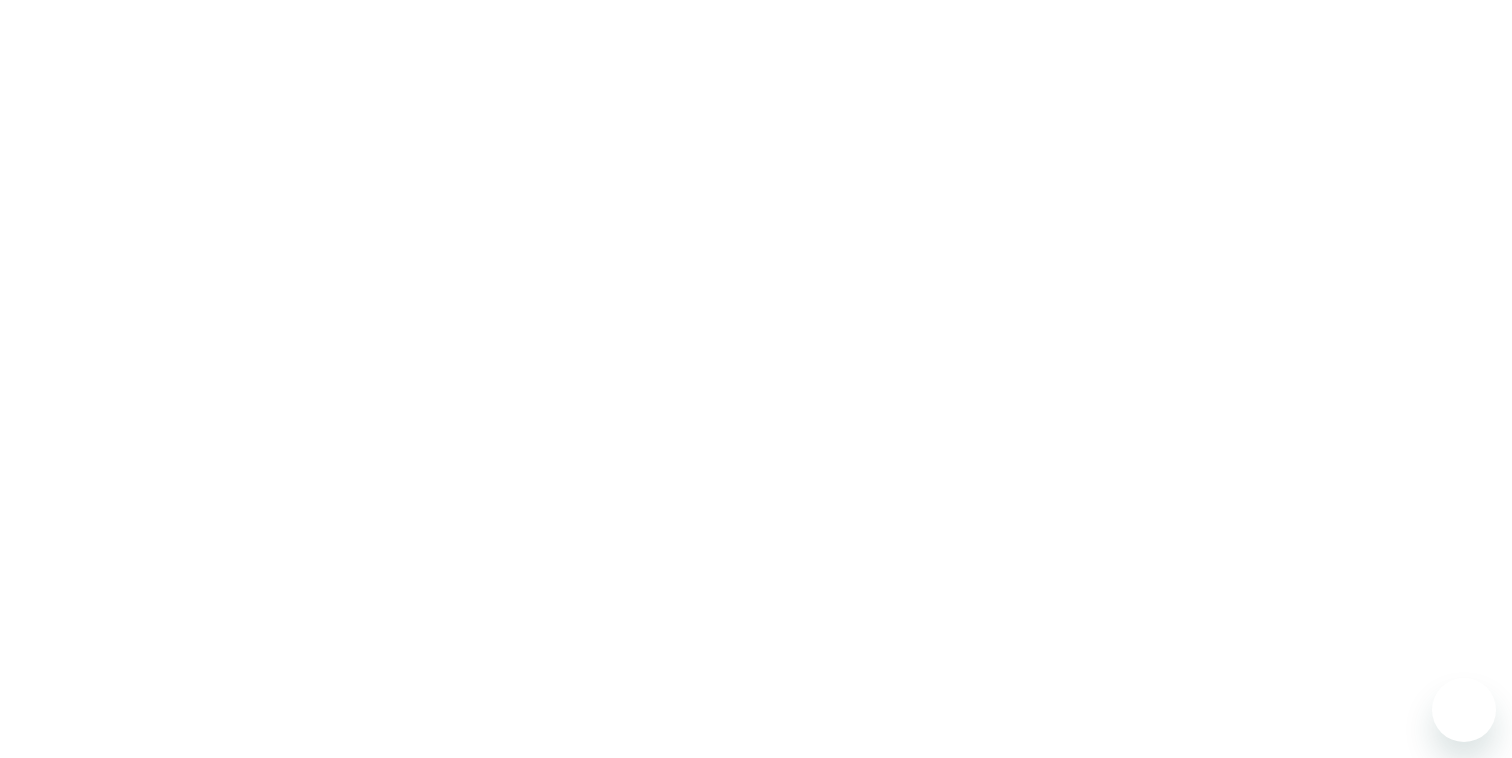 scroll, scrollTop: 0, scrollLeft: 0, axis: both 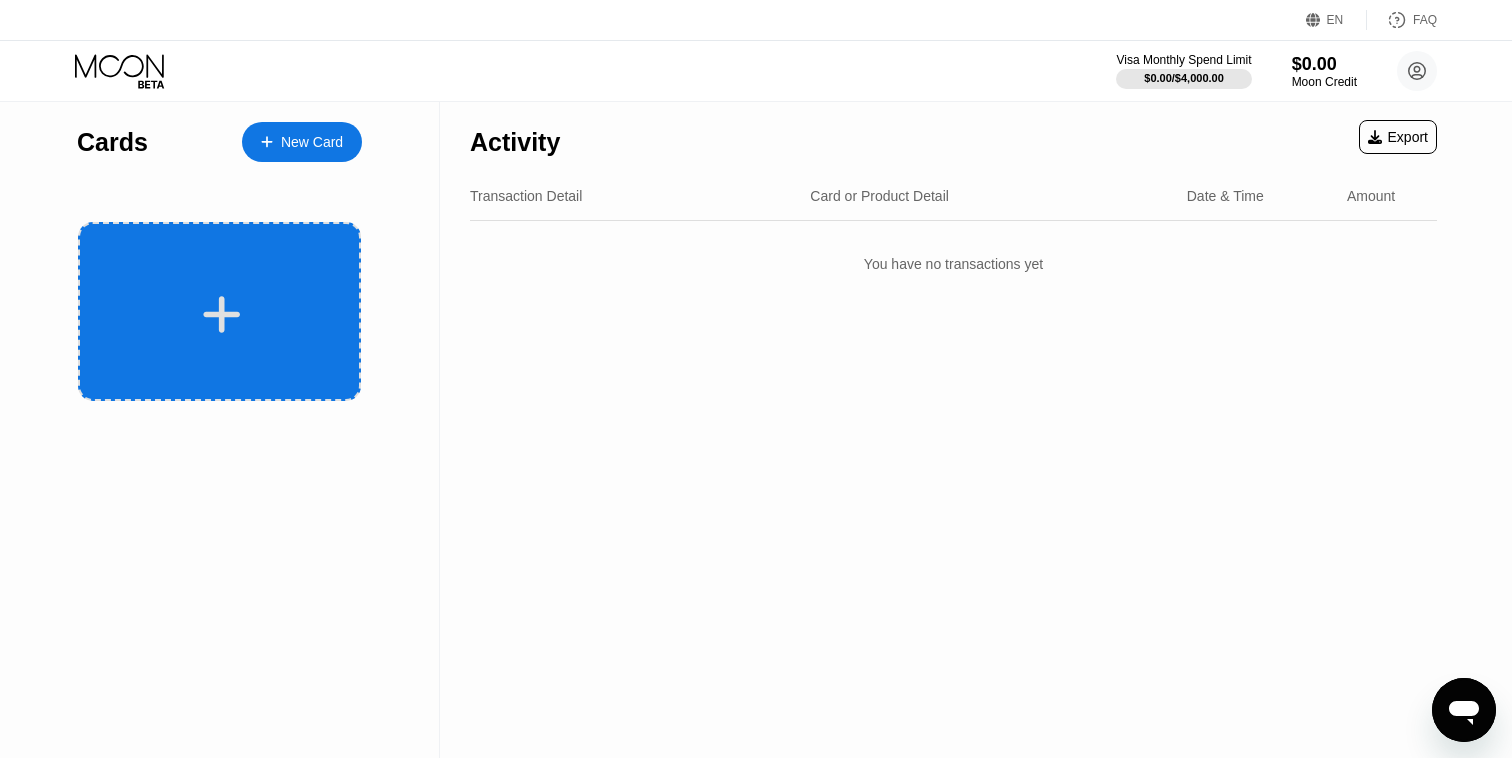 click 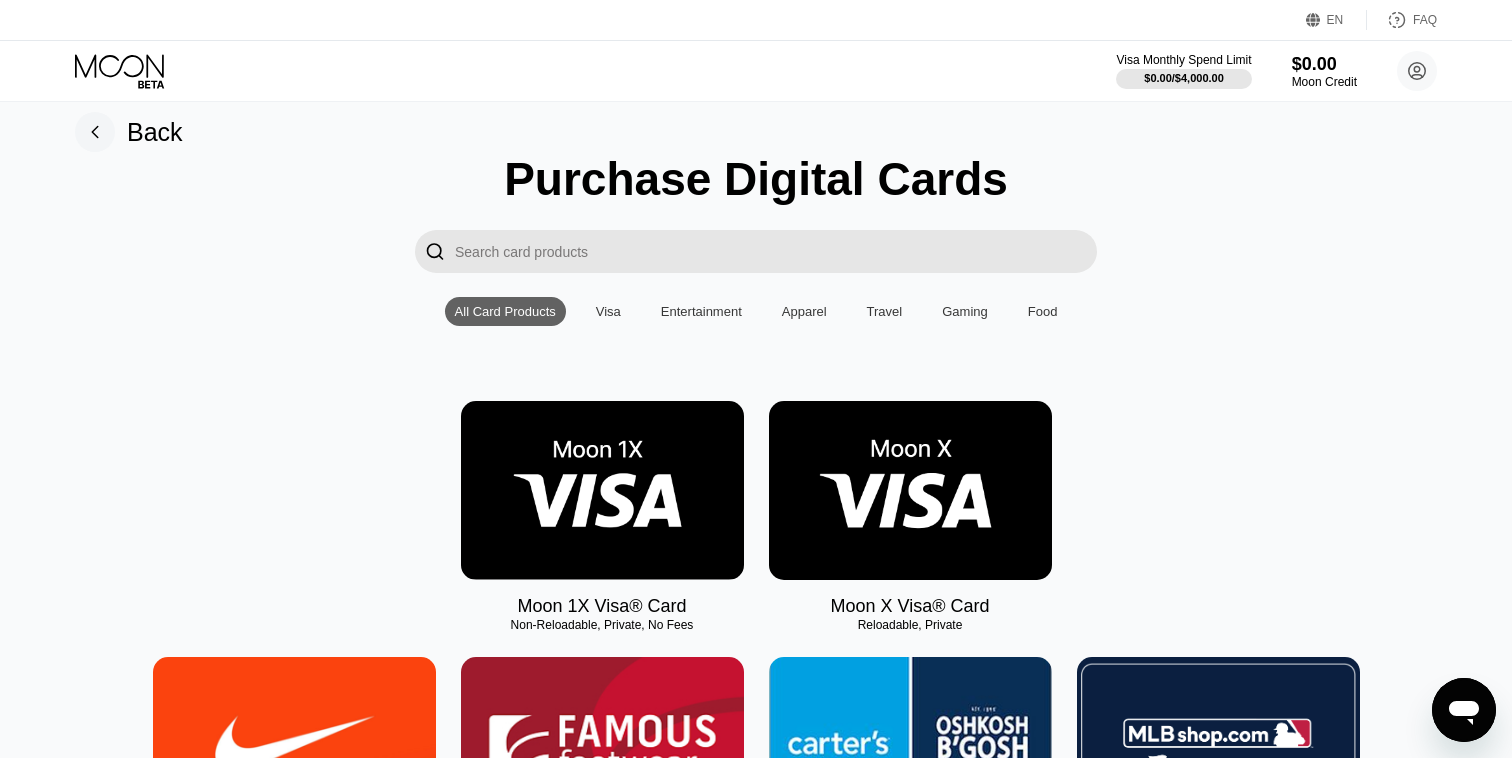 scroll, scrollTop: 0, scrollLeft: 0, axis: both 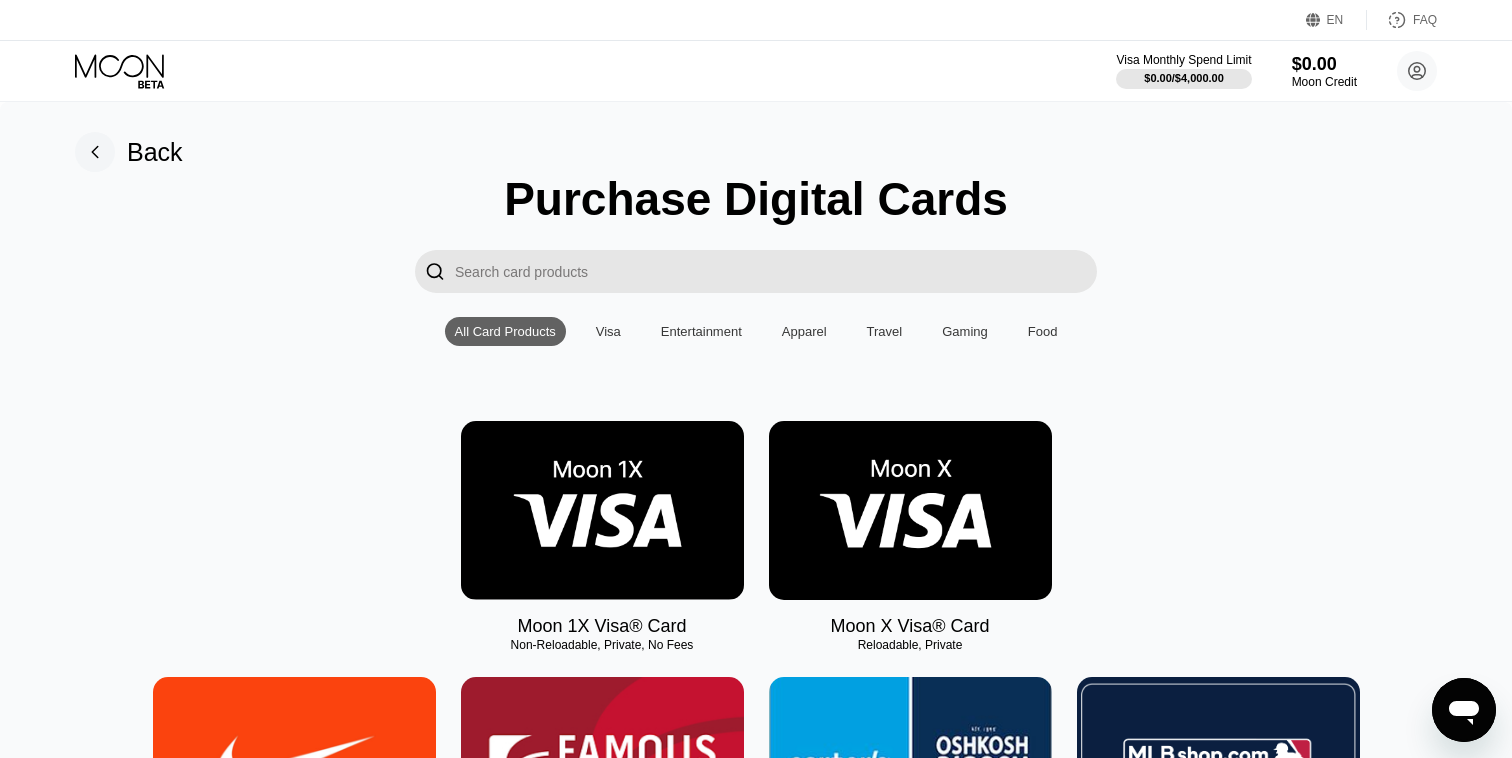 click at bounding box center (602, 510) 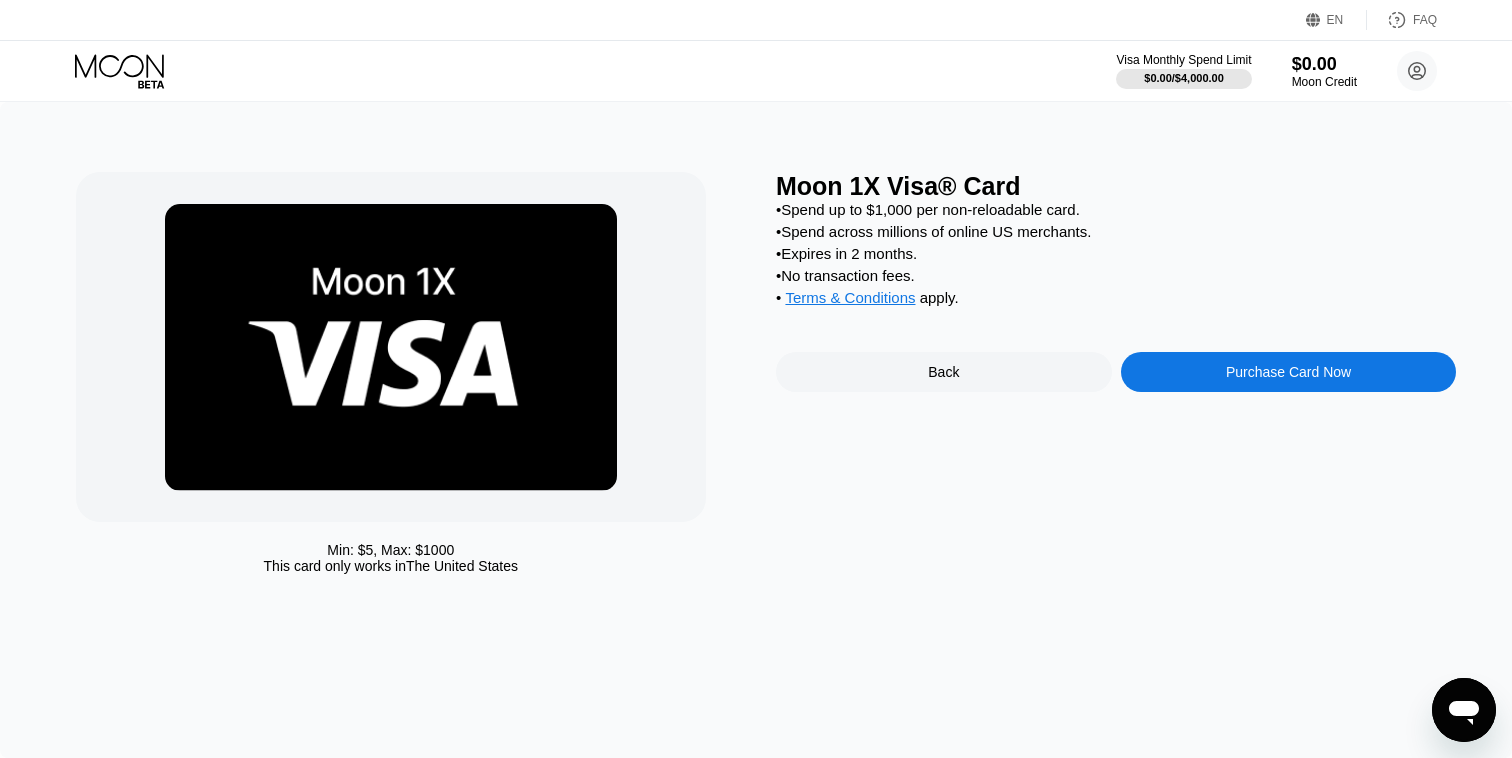 click on "Purchase Card Now" at bounding box center (1289, 372) 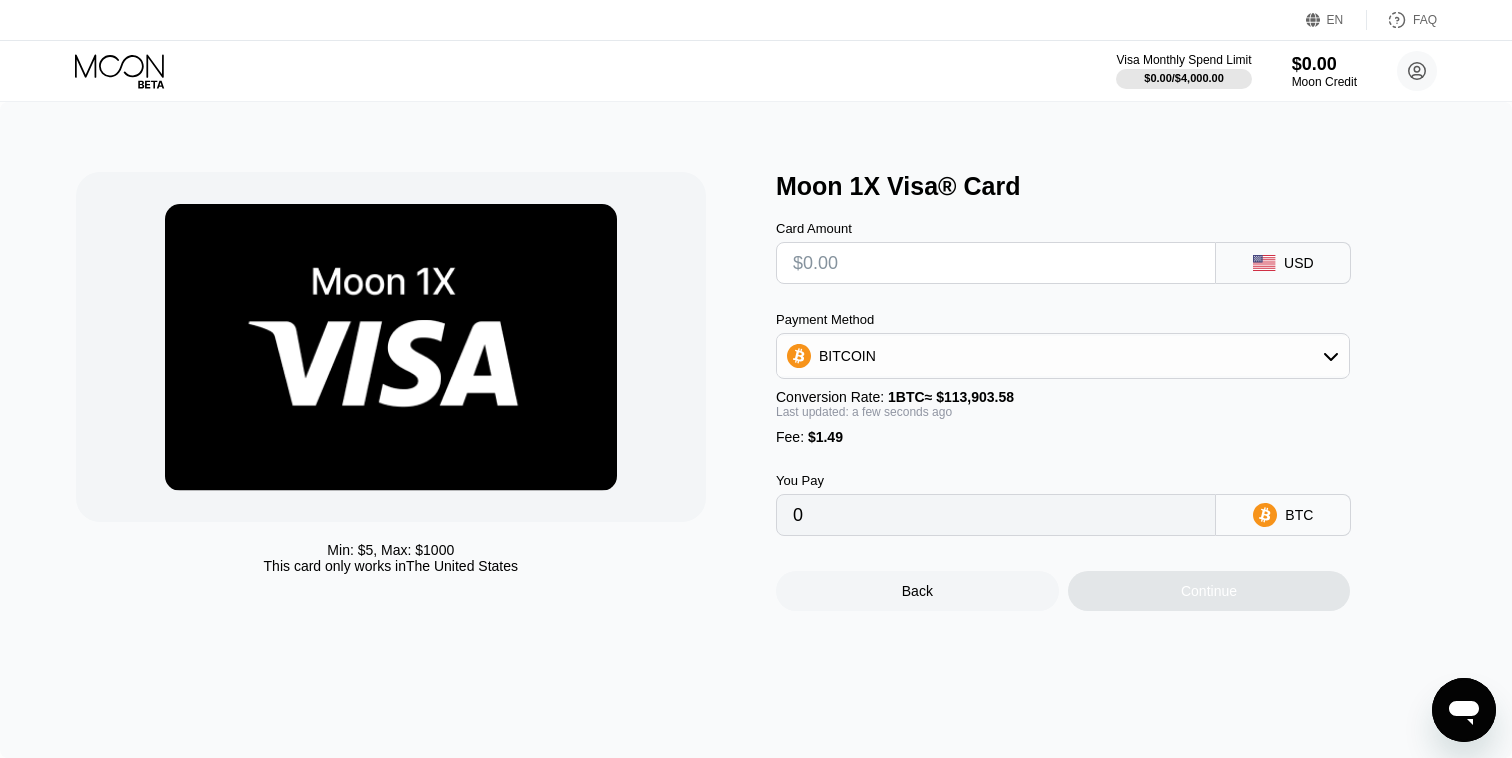 click at bounding box center (996, 263) 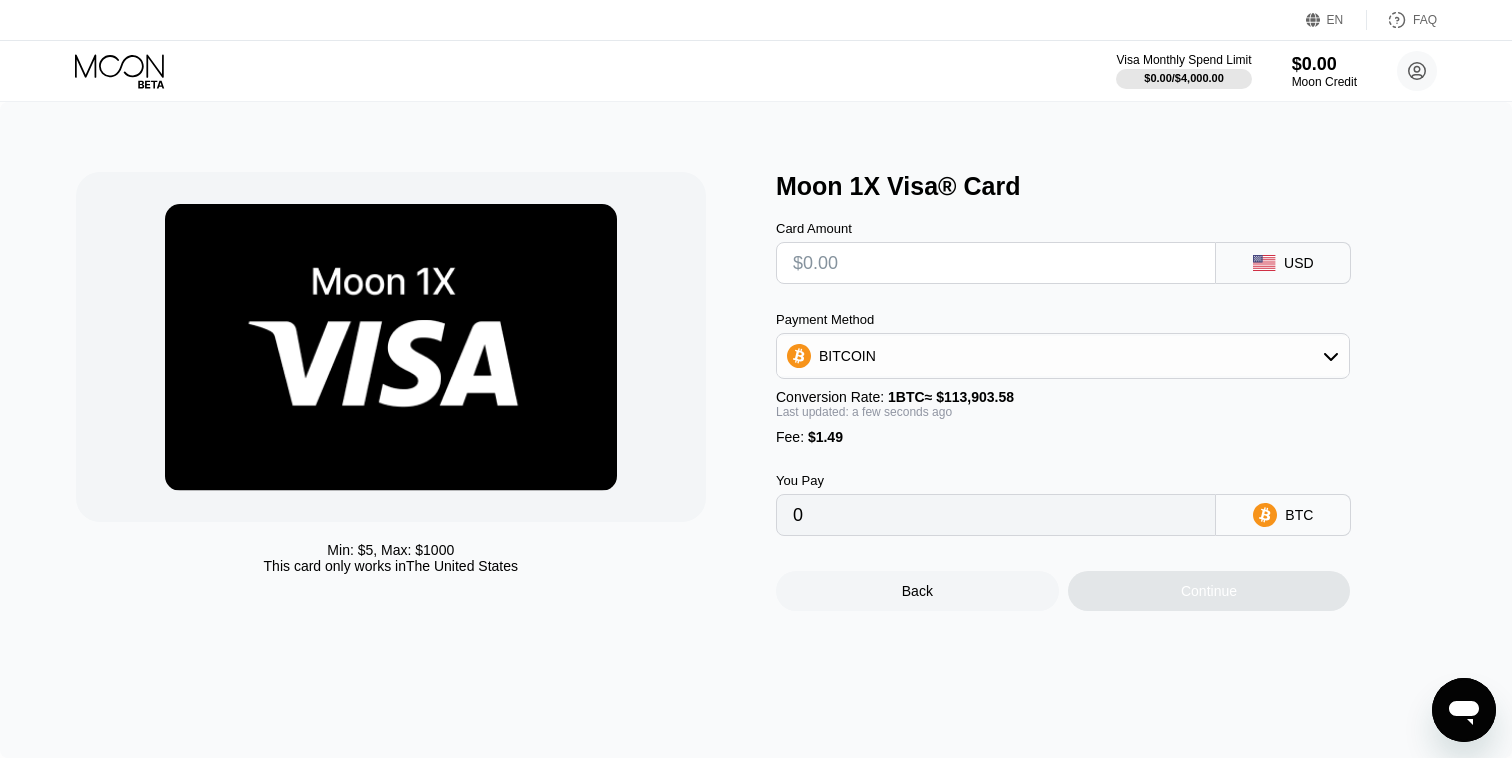 type on "$4" 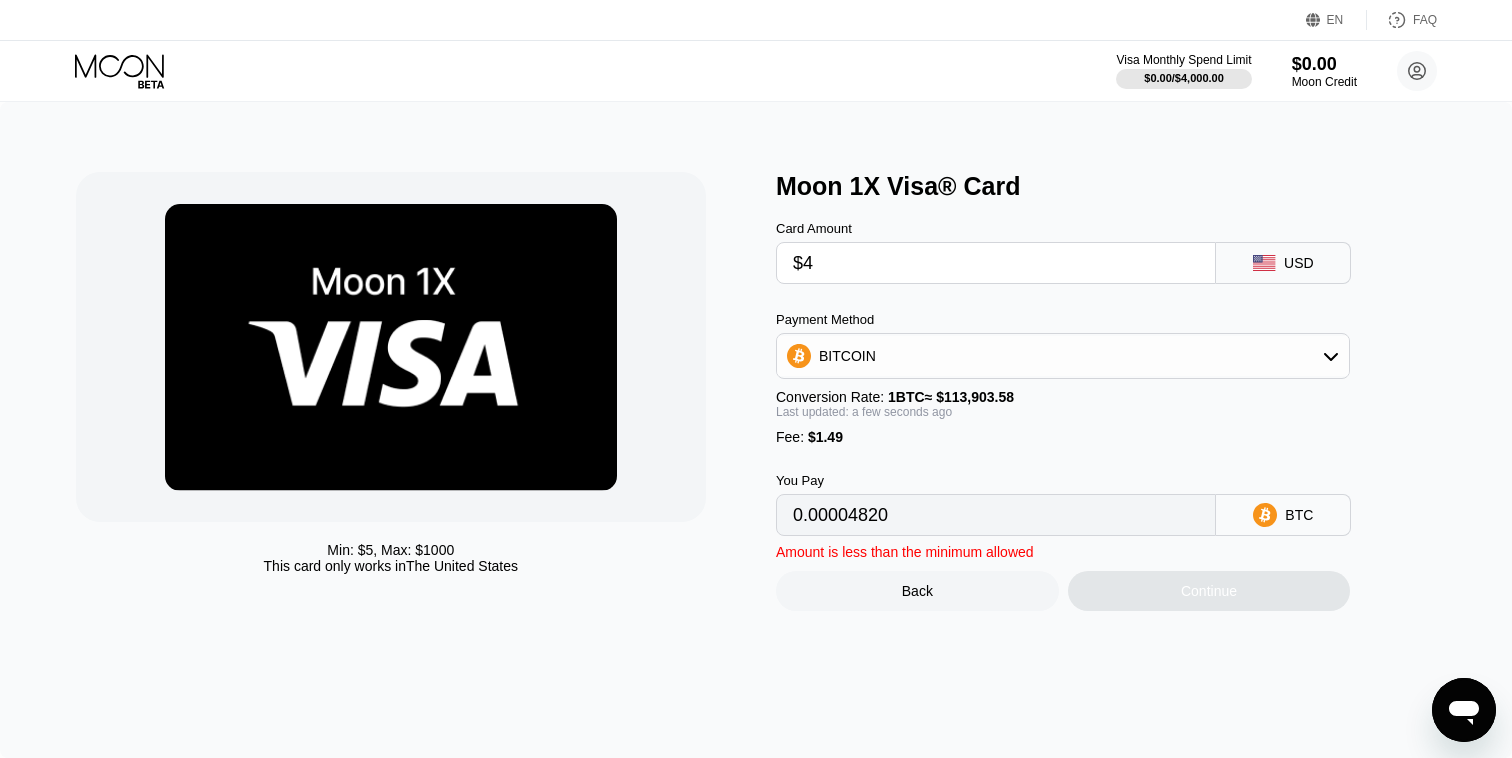 type on "0.00004820" 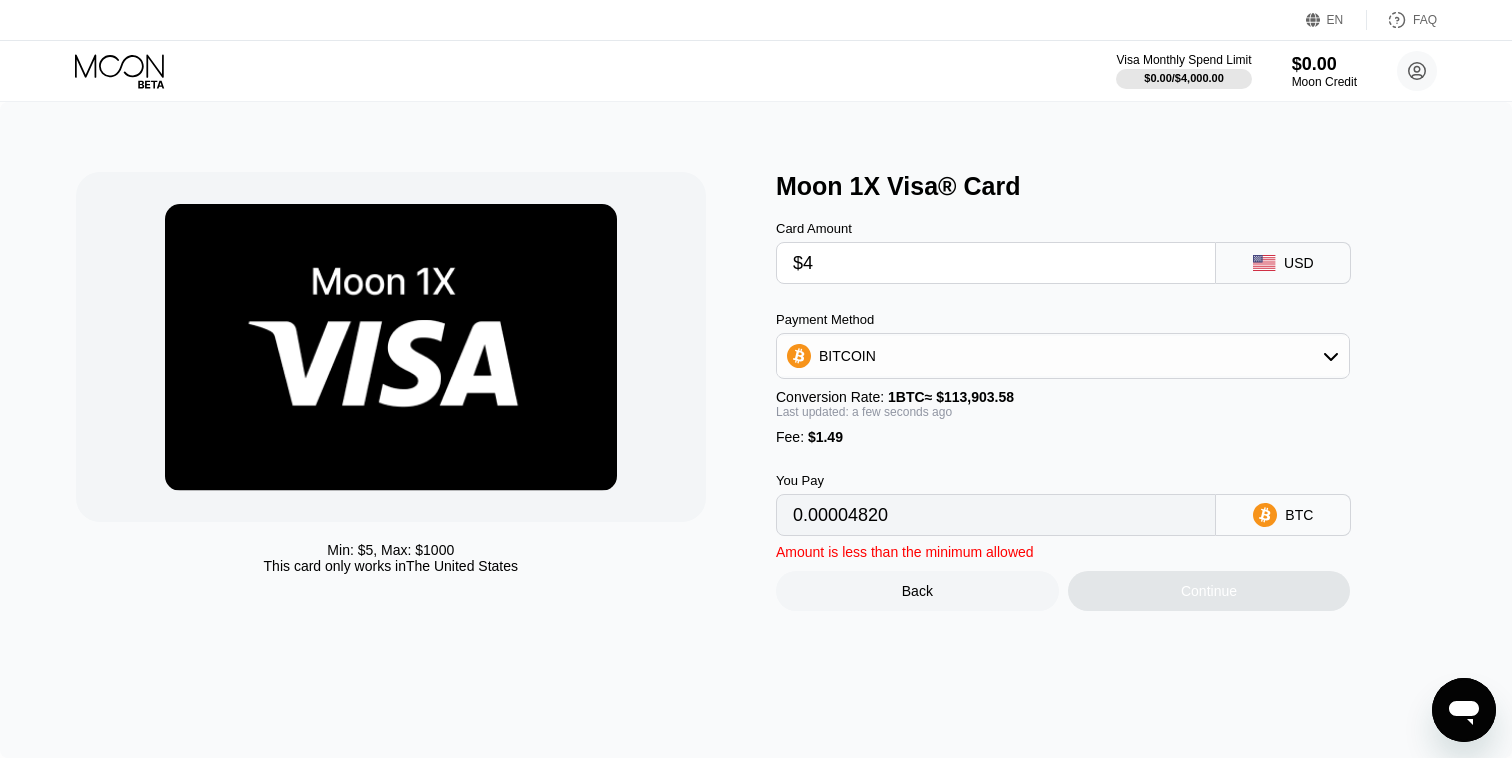 type on "$40" 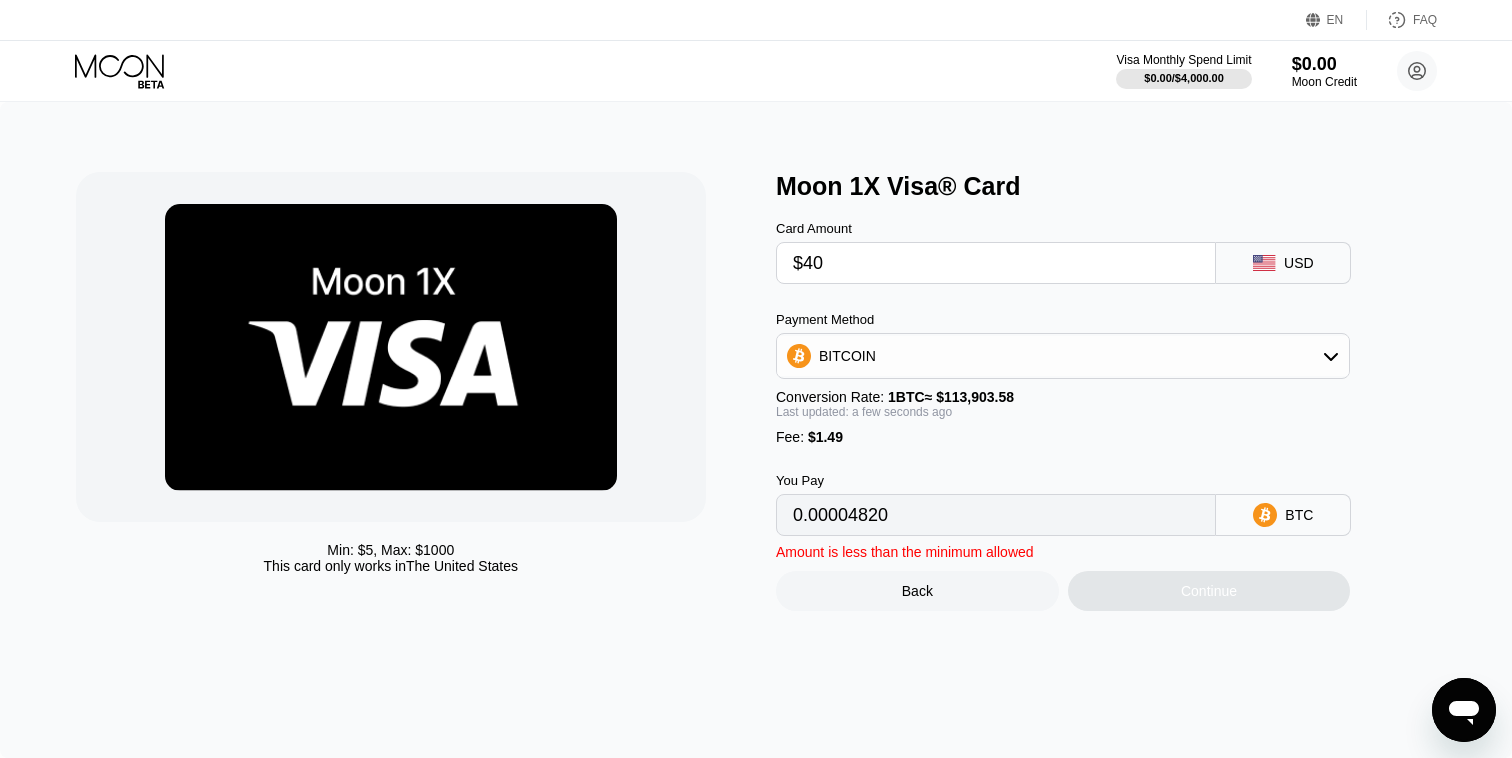 type on "0.00036426" 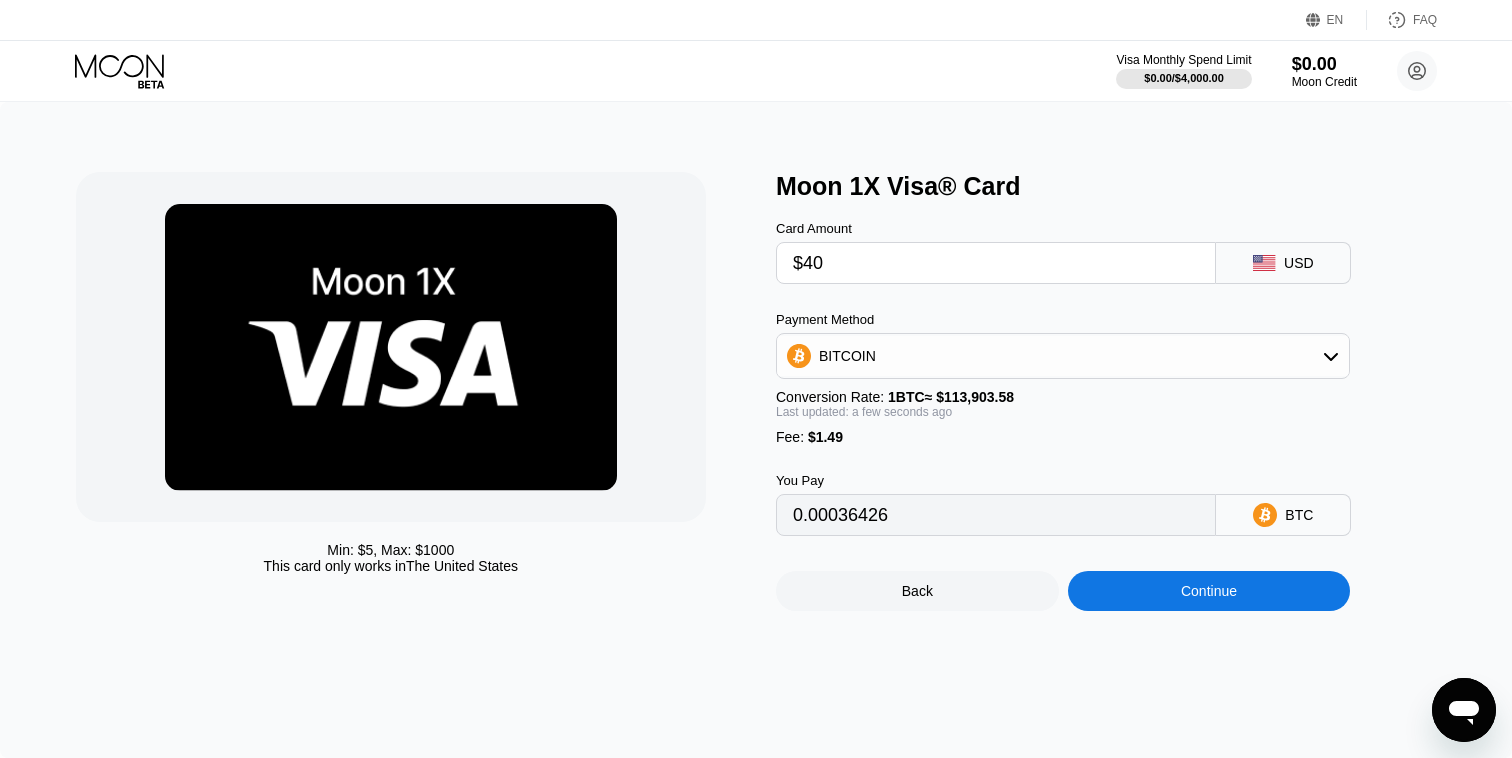 type on "$40" 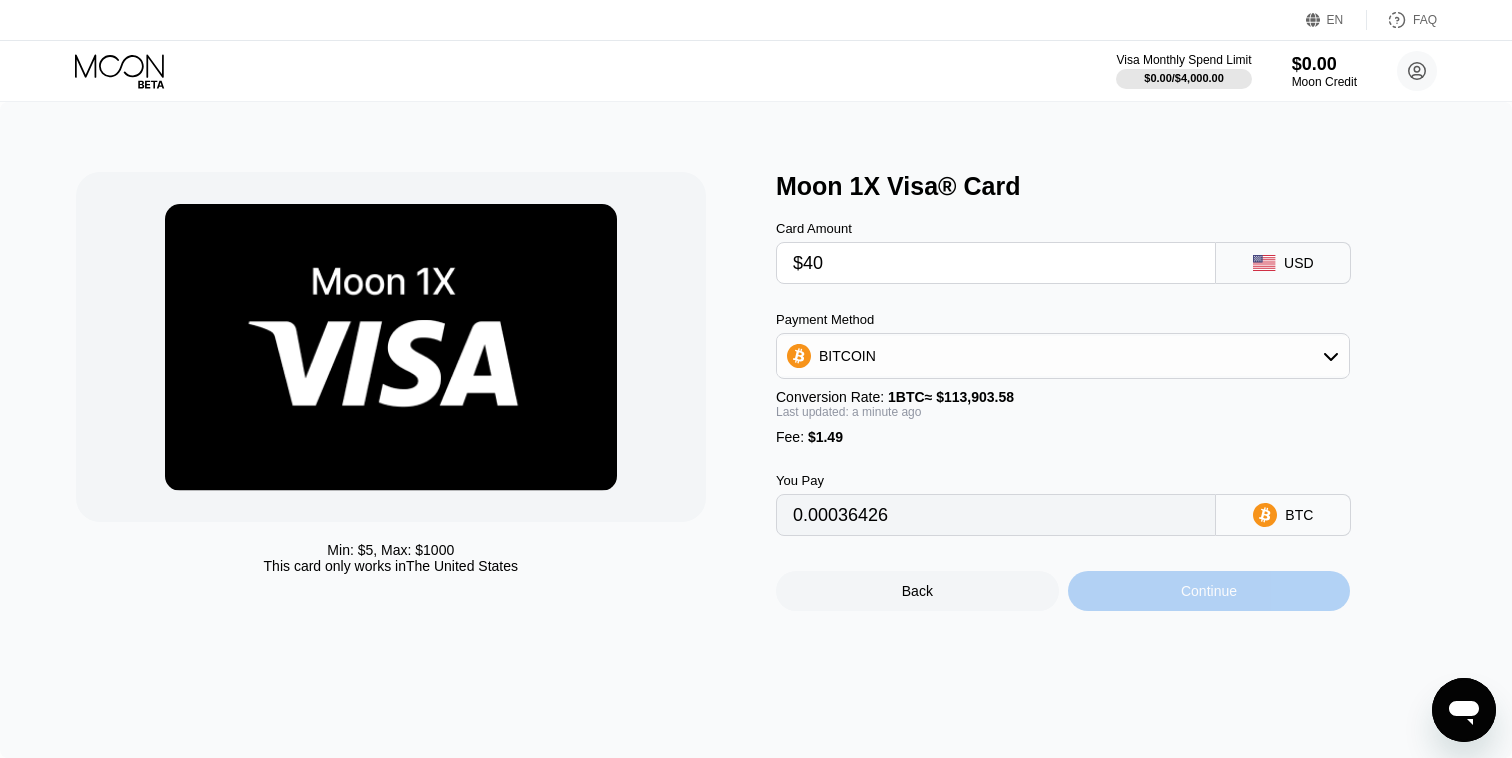 click on "Continue" at bounding box center (1209, 591) 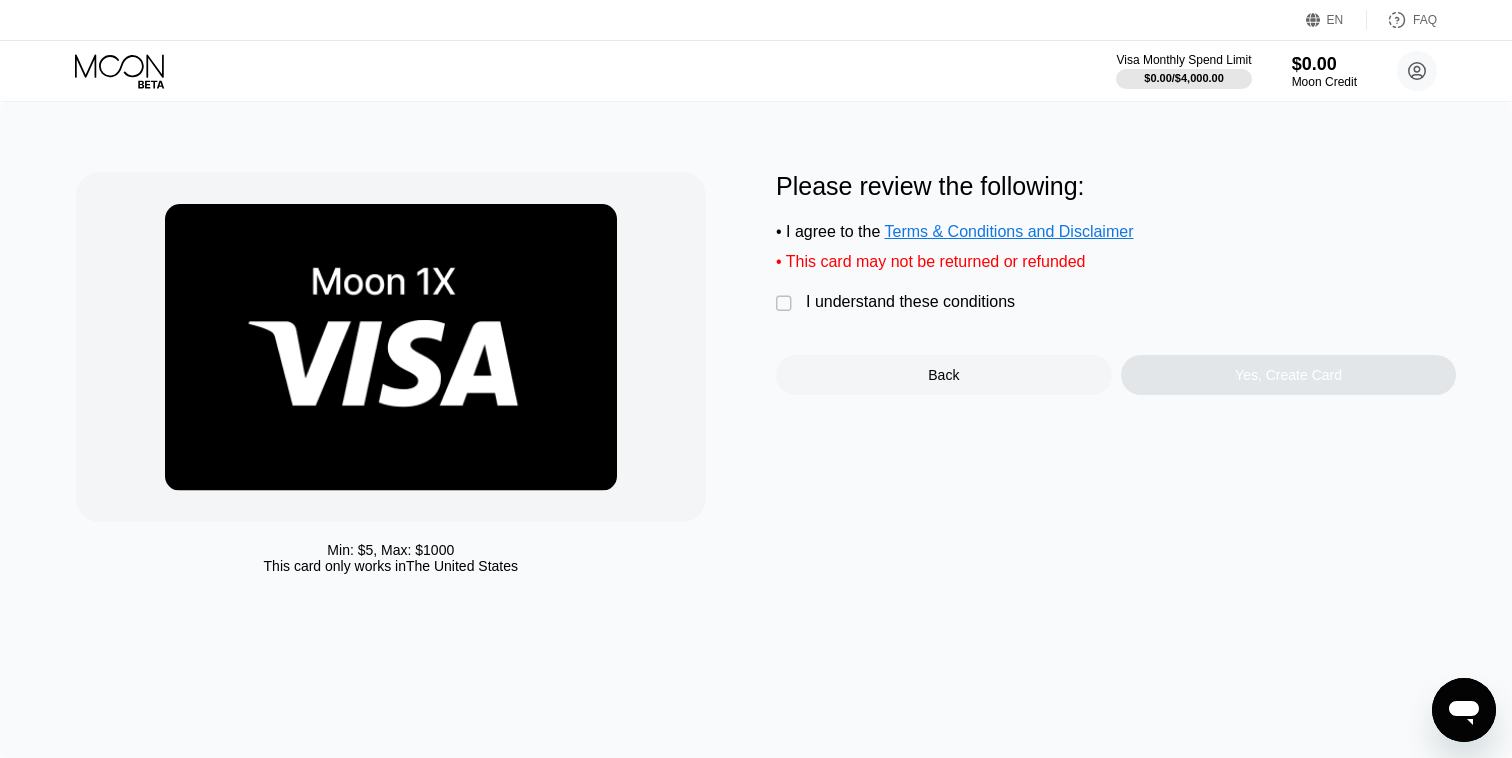 click on "I understand these conditions" at bounding box center [910, 302] 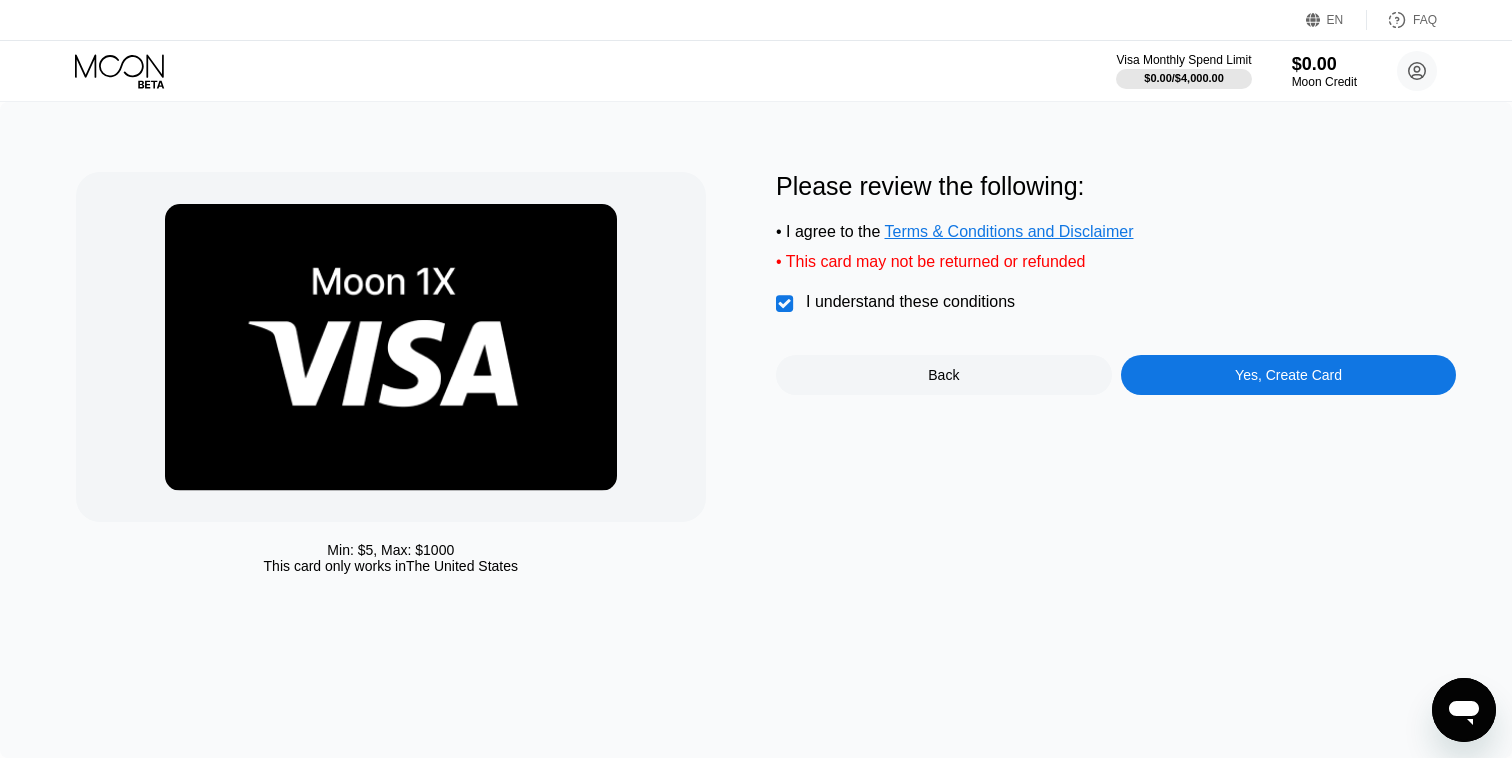 click on "Yes, Create Card" at bounding box center (1288, 375) 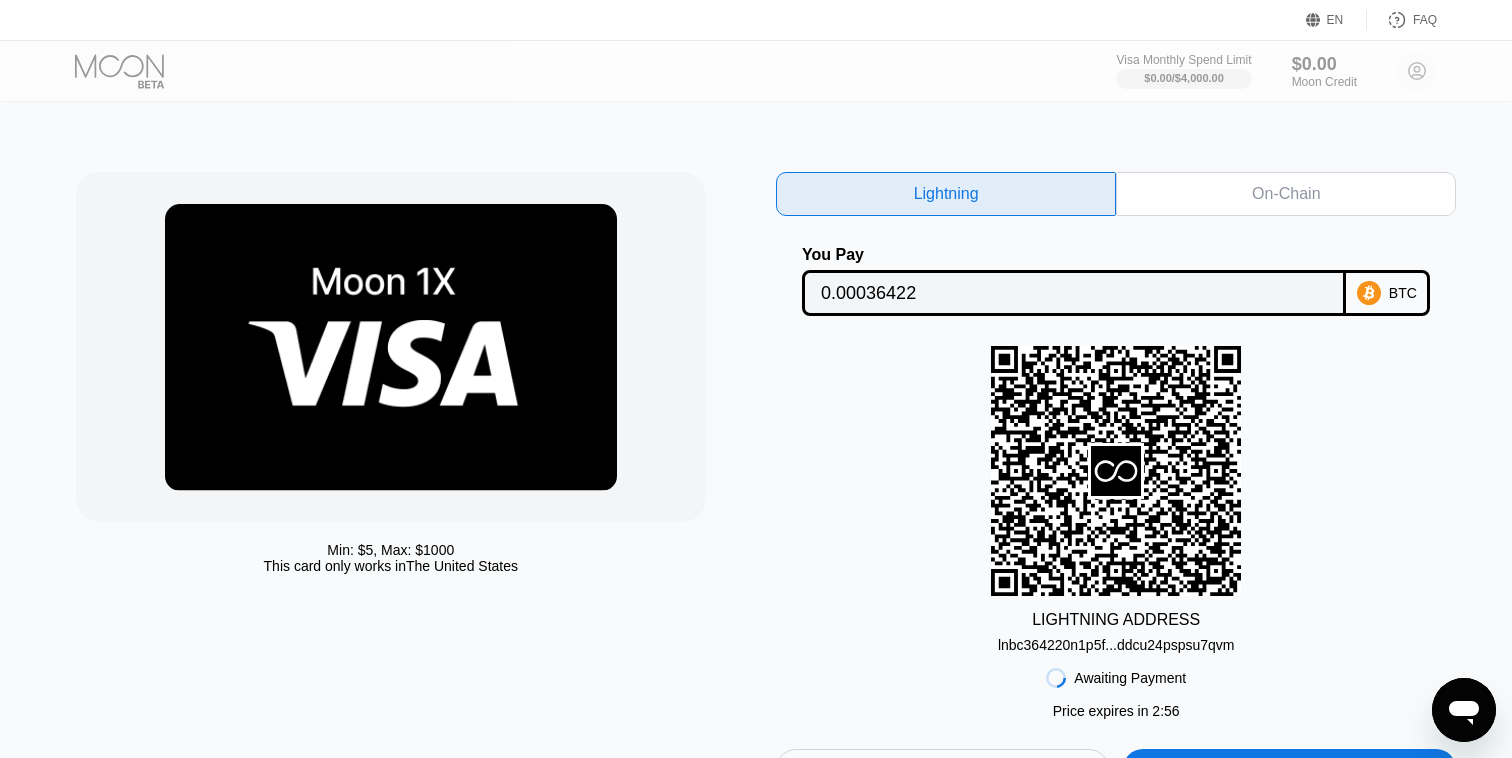 scroll, scrollTop: 52, scrollLeft: 0, axis: vertical 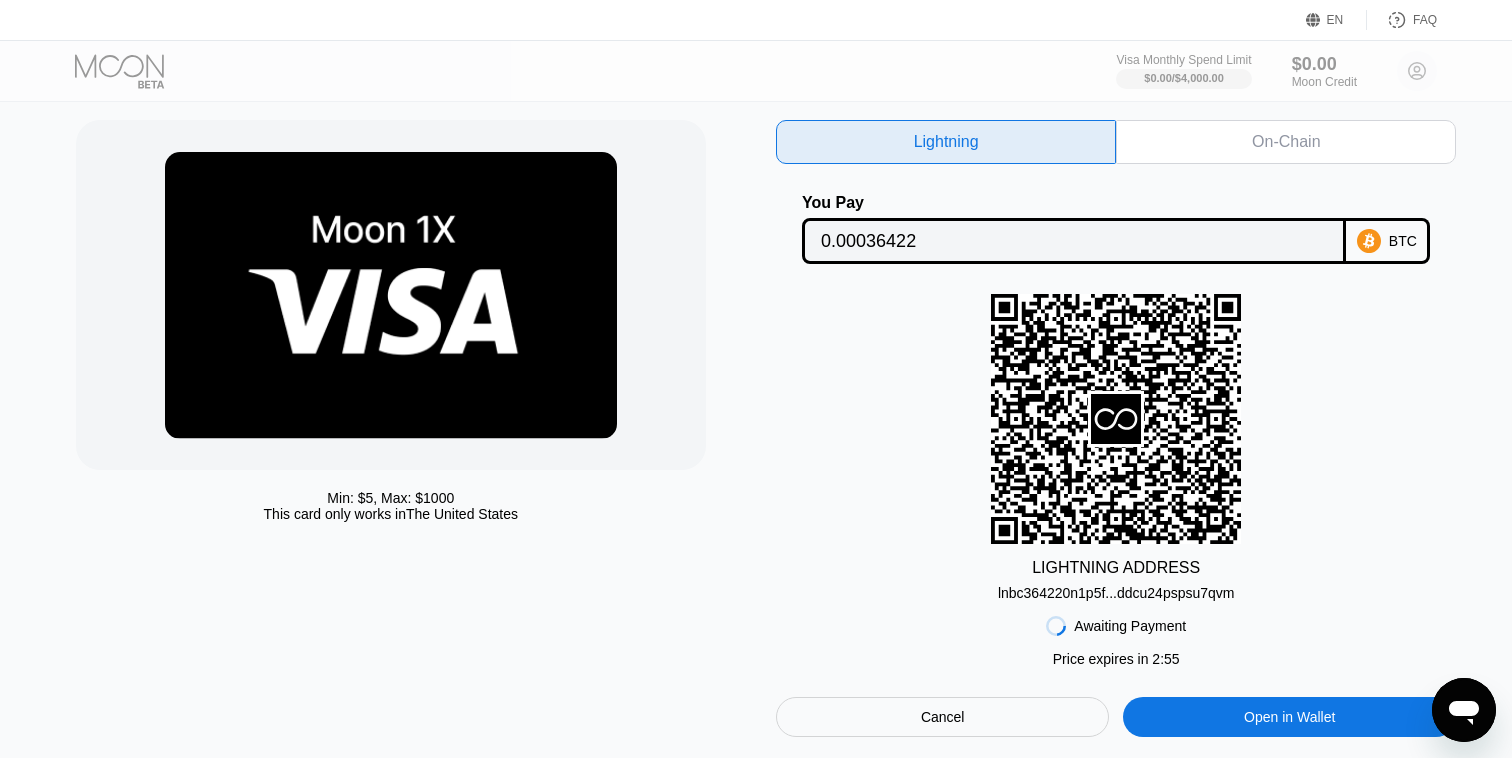 click on "On-Chain" at bounding box center (1286, 142) 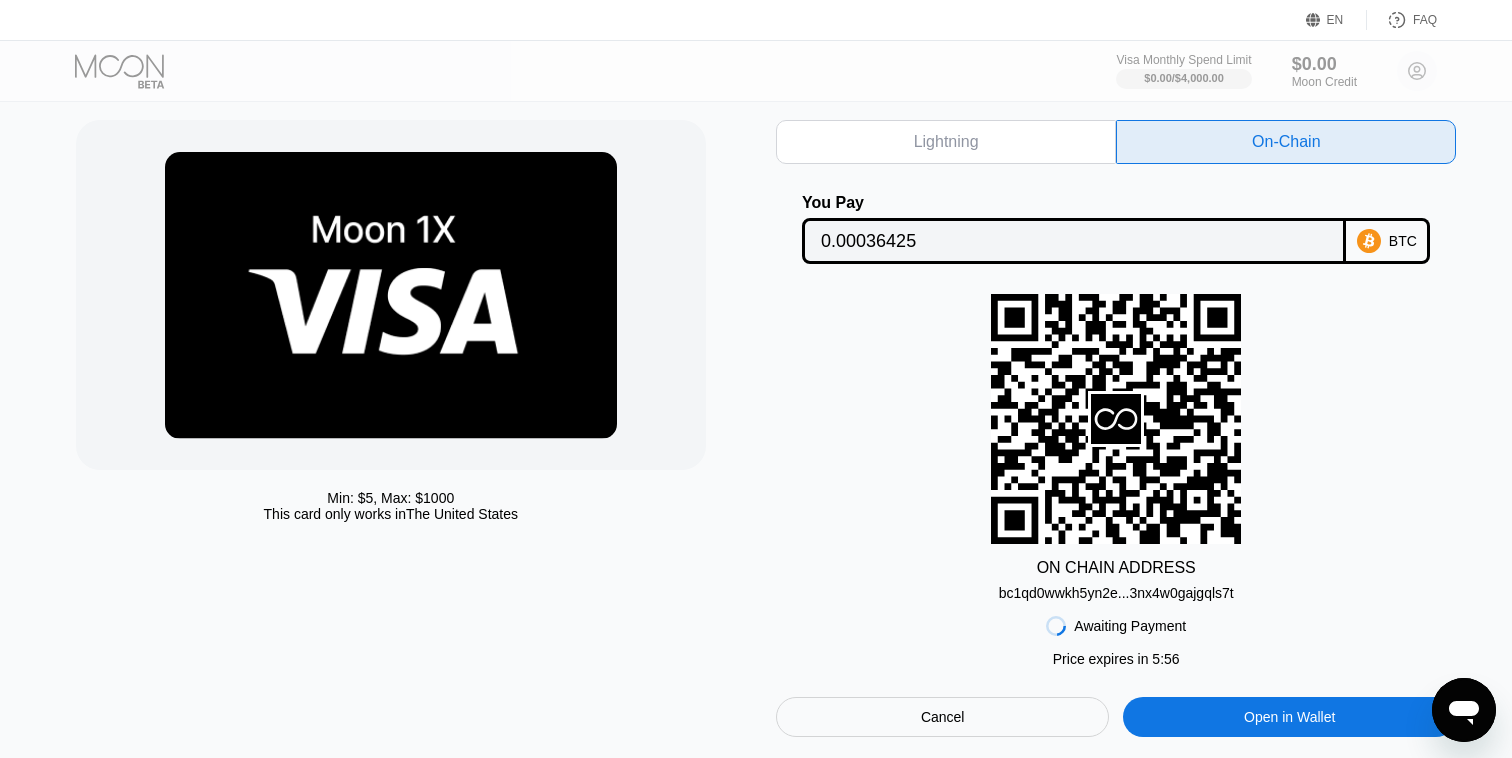 click on "bc1qd0wwkh5yn2e...3nx4w0gajgqls7t" at bounding box center [1116, 593] 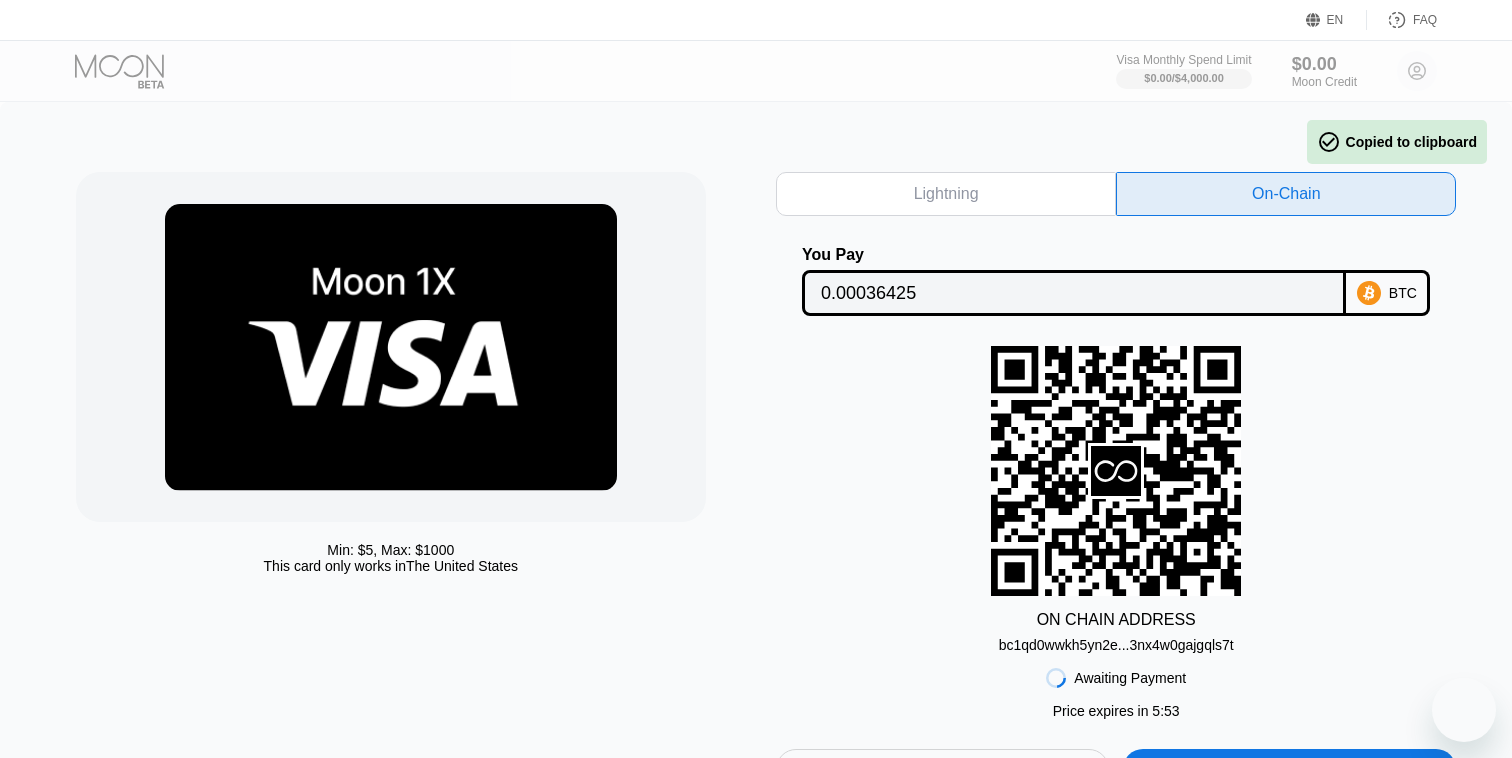 scroll, scrollTop: 52, scrollLeft: 0, axis: vertical 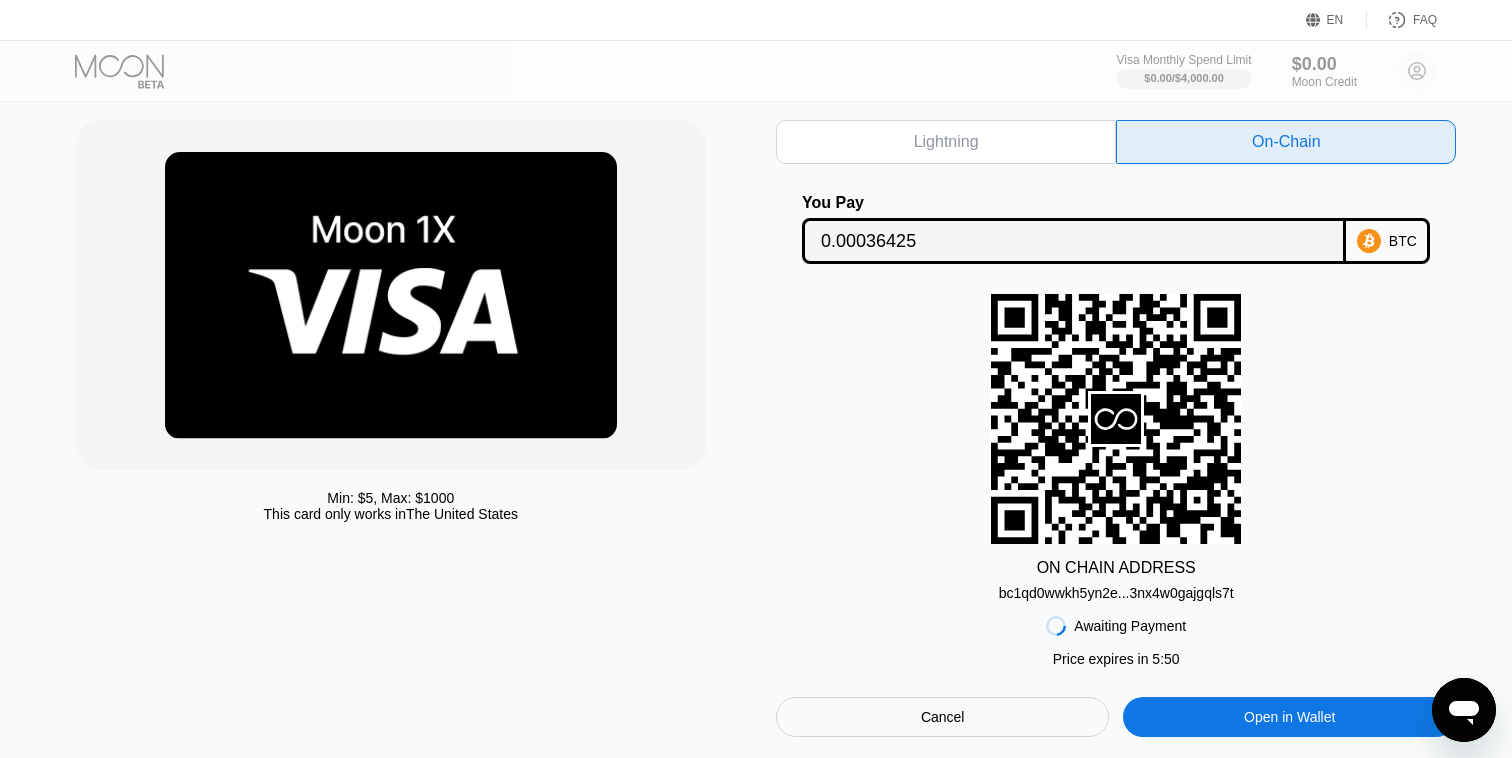 click at bounding box center (391, 295) 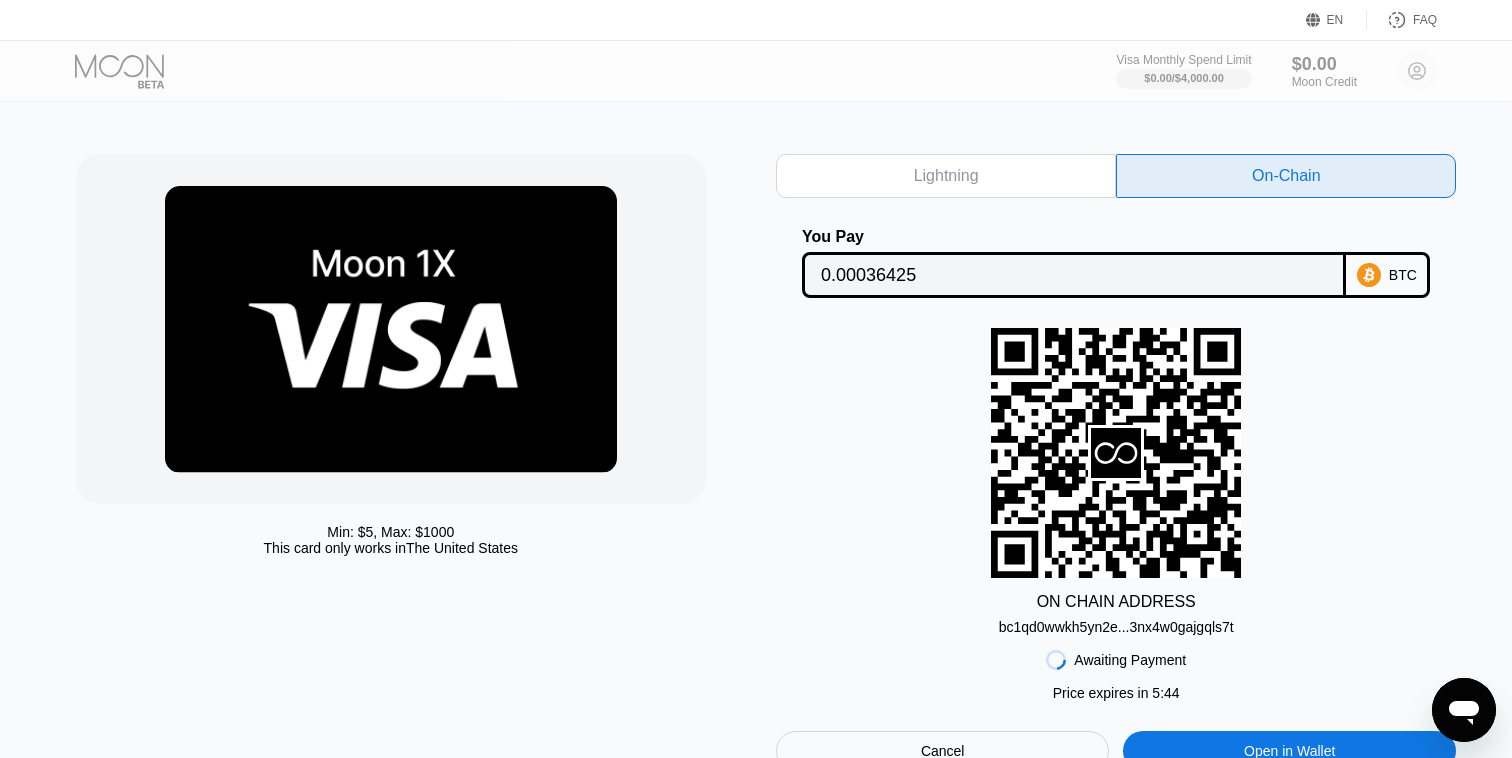 scroll, scrollTop: 0, scrollLeft: 0, axis: both 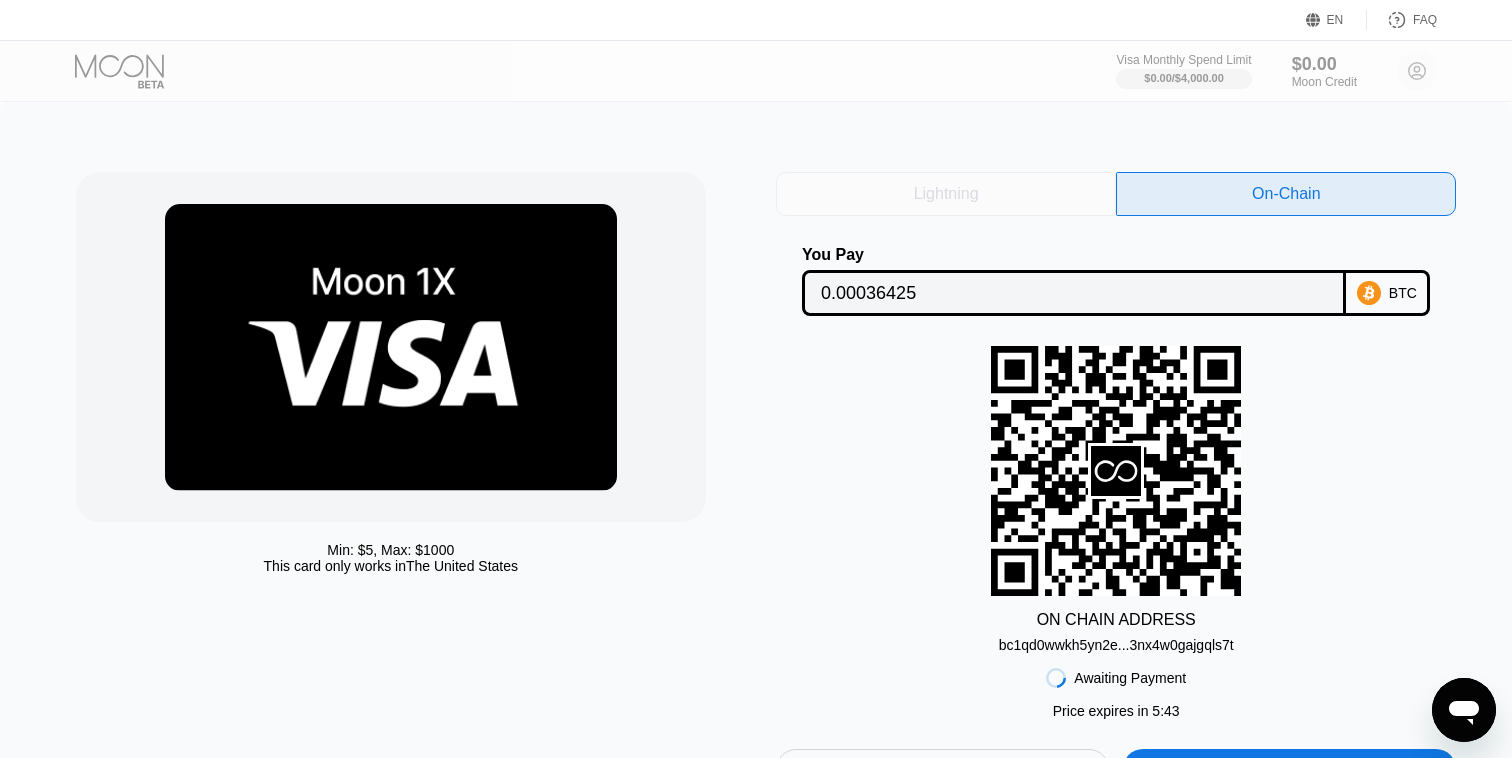 click on "Lightning" at bounding box center (946, 194) 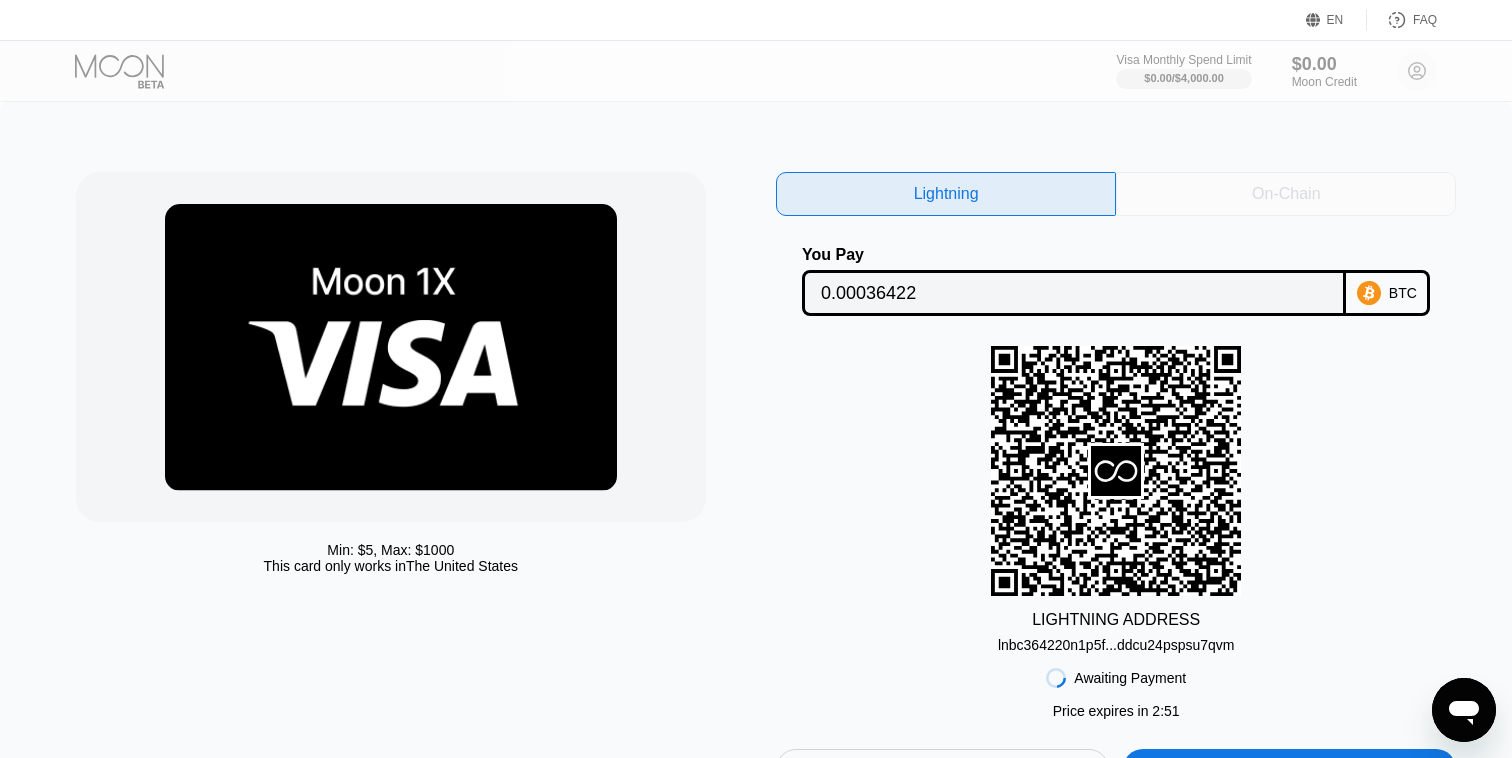 click on "On-Chain" at bounding box center (1286, 194) 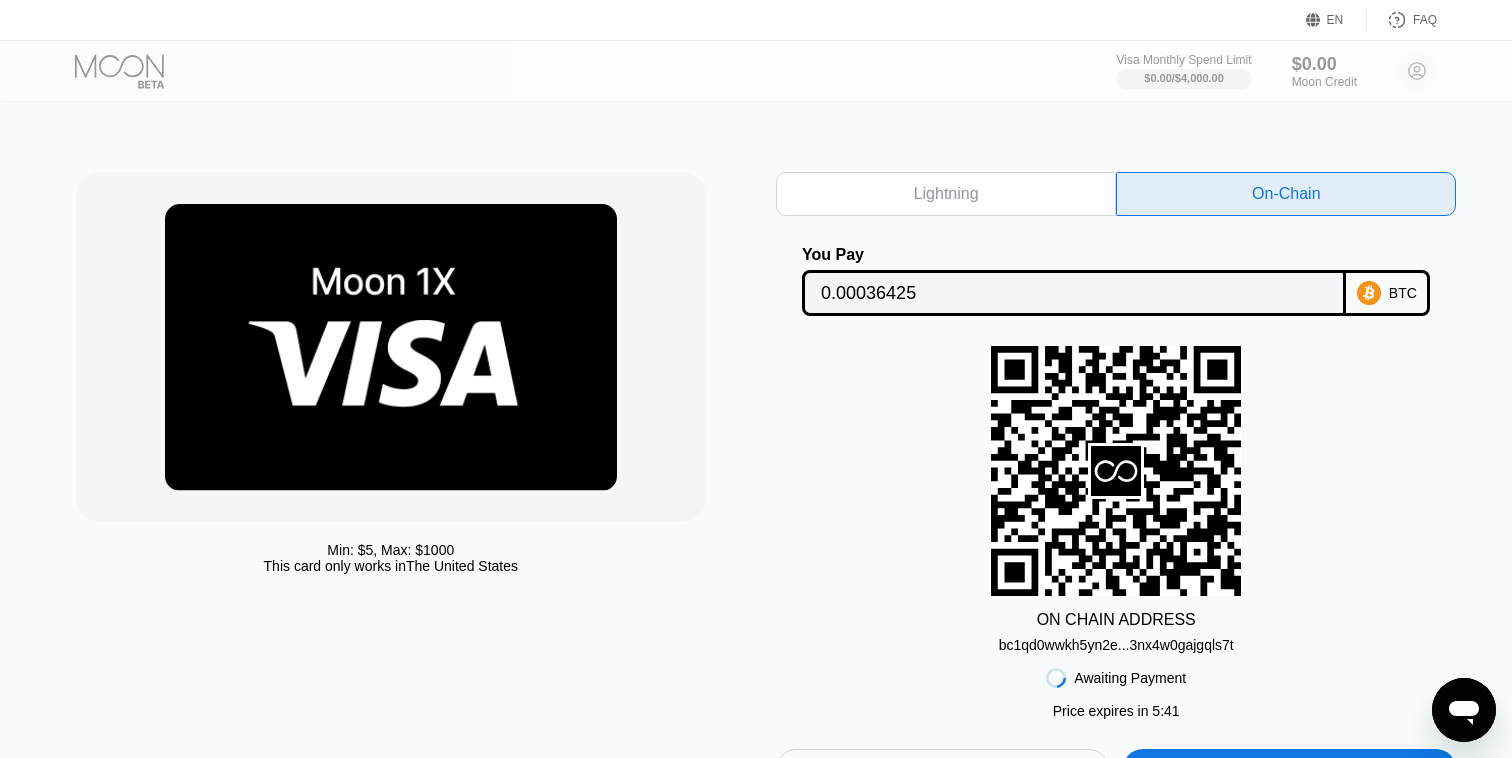 click on "Lightning" at bounding box center (946, 194) 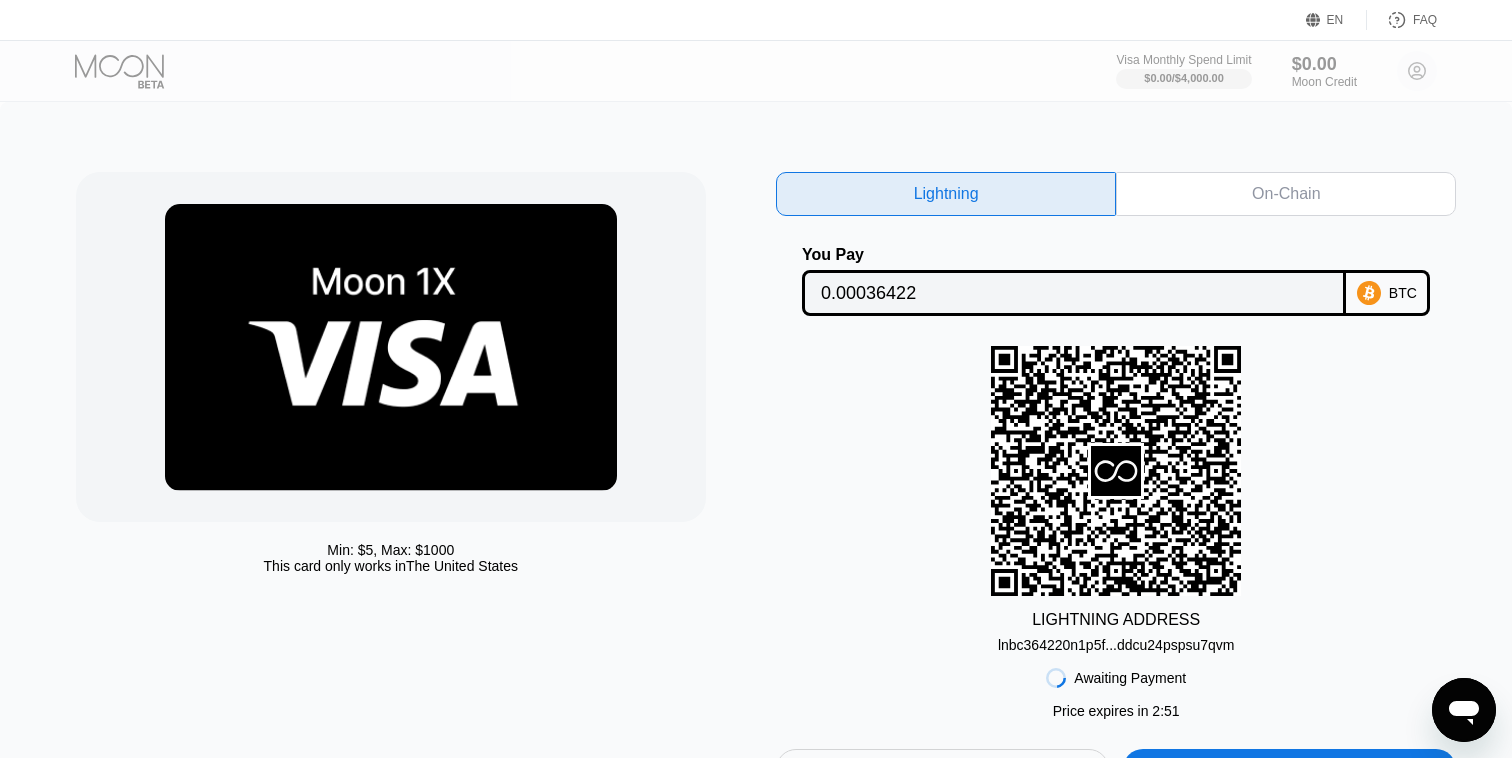 click on "On-Chain" at bounding box center [1286, 194] 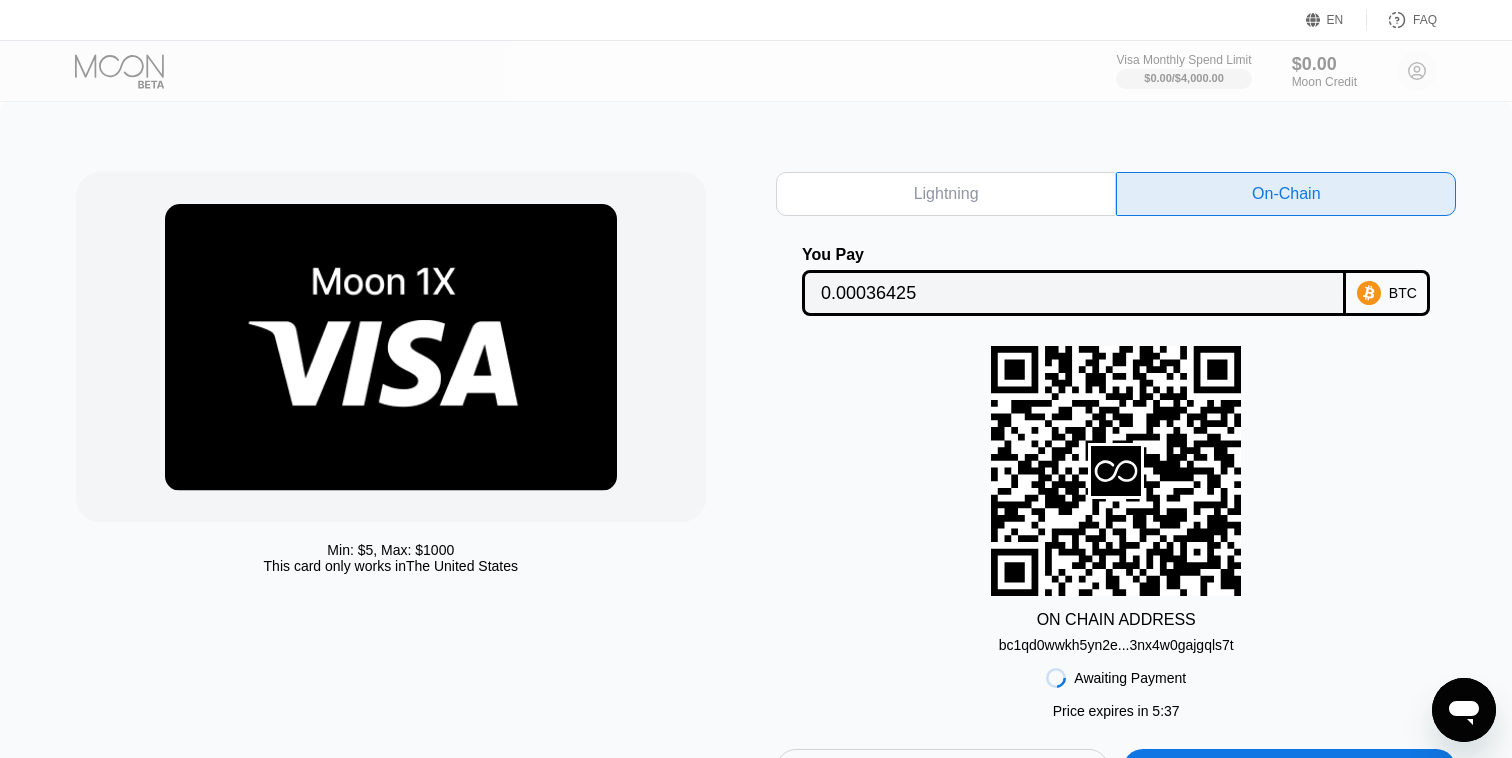 click on "bc1qd0wwkh5yn2e...3nx4w0gajgqls7t" at bounding box center [1116, 645] 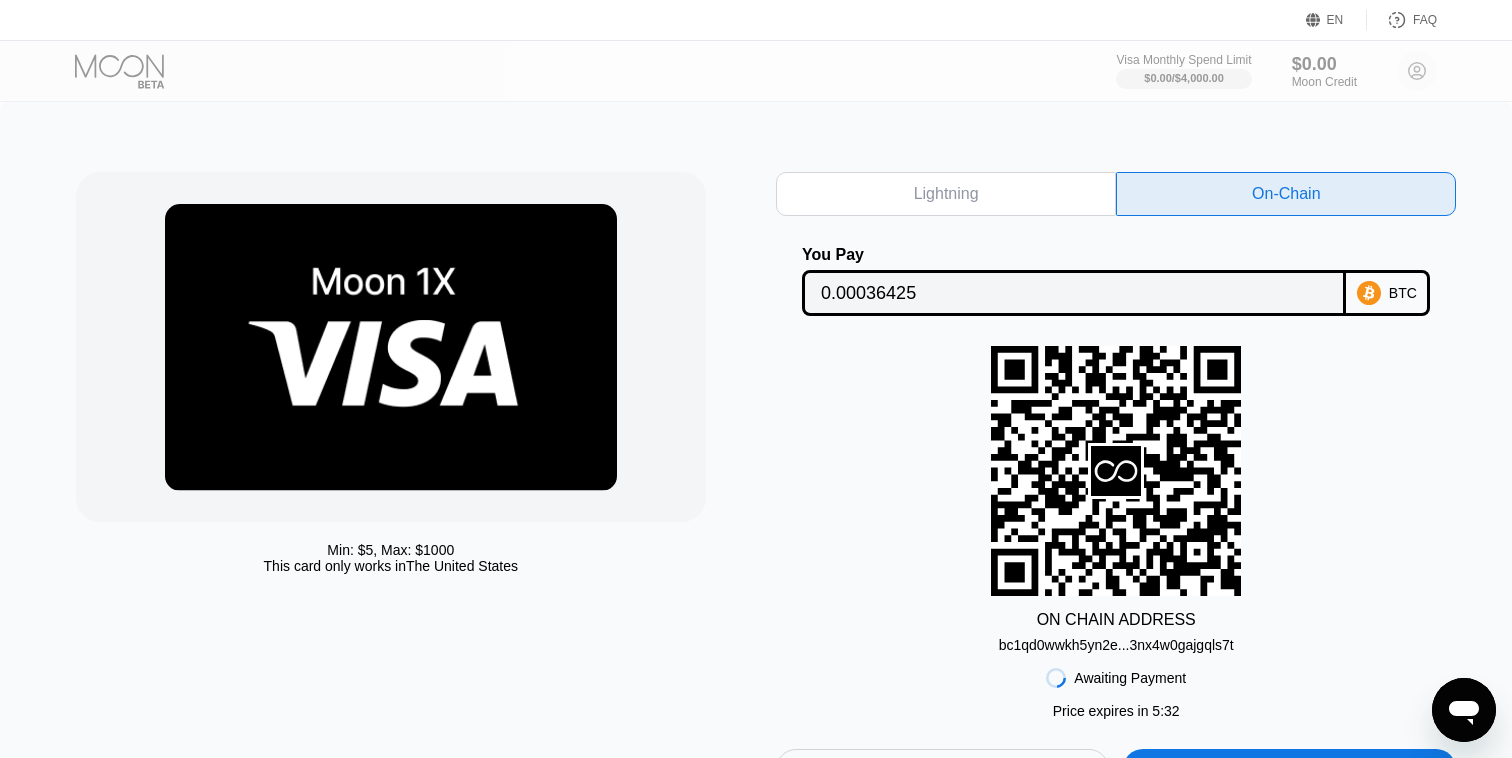 click on "0.00036425" at bounding box center [1074, 293] 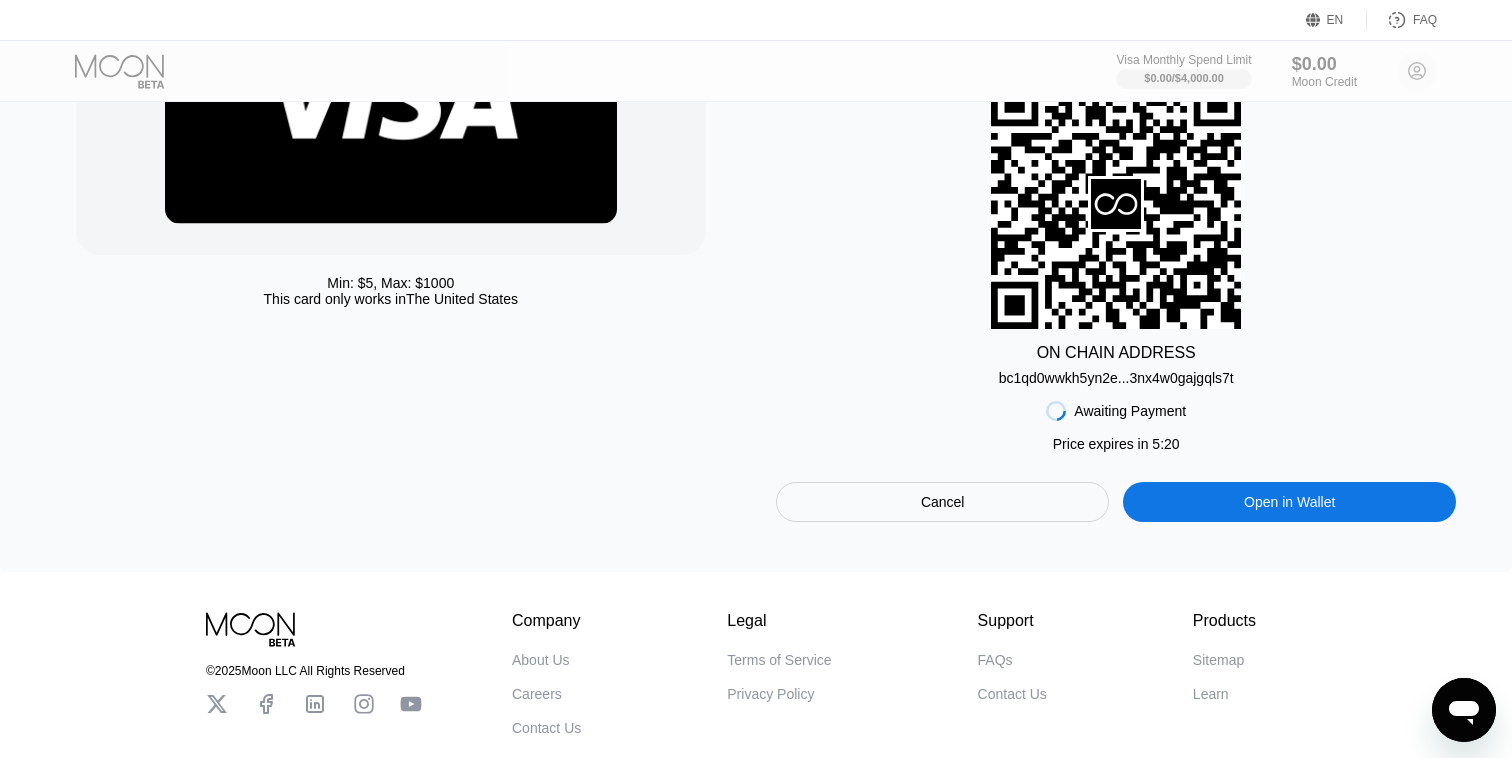 scroll, scrollTop: 269, scrollLeft: 0, axis: vertical 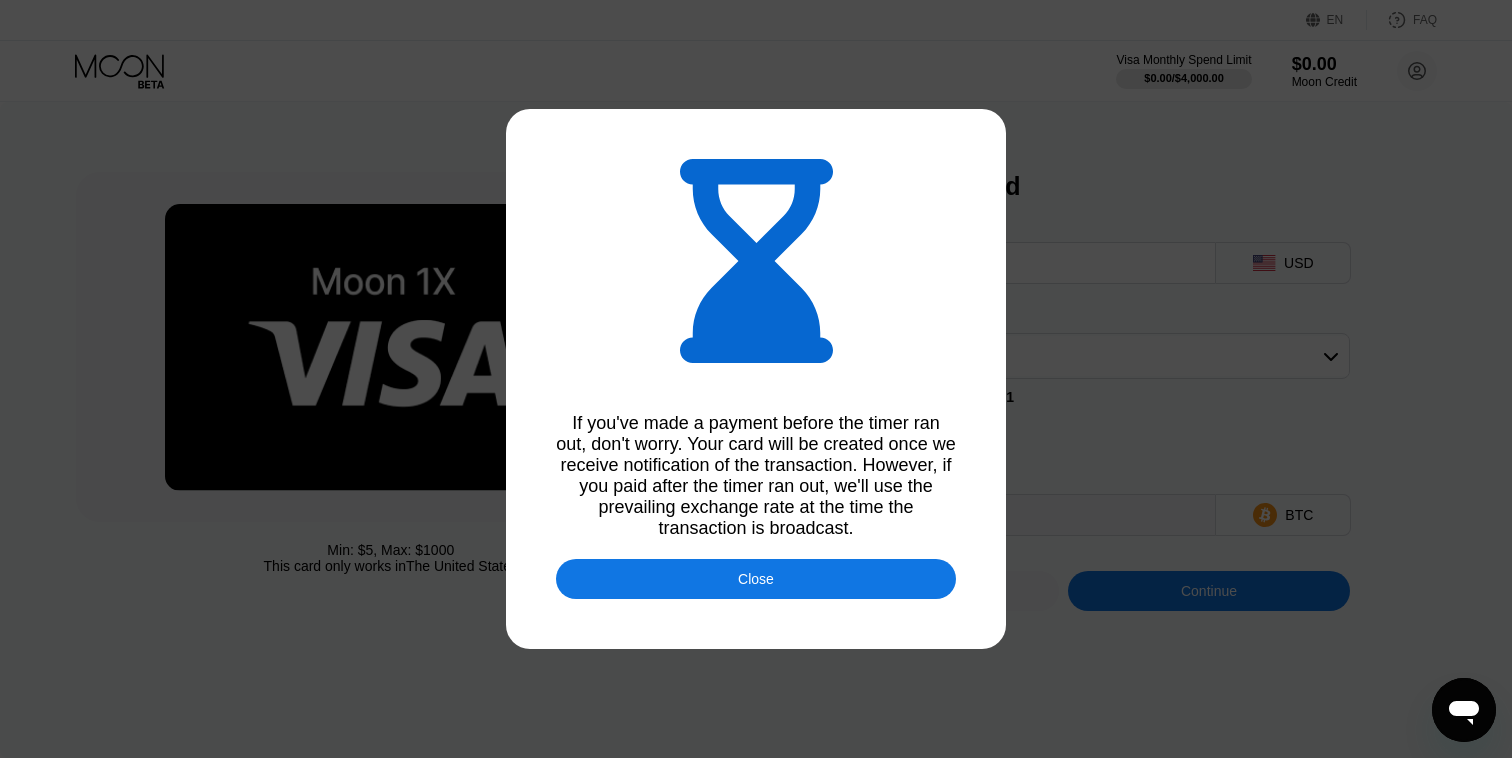 click on "Close" at bounding box center [756, 579] 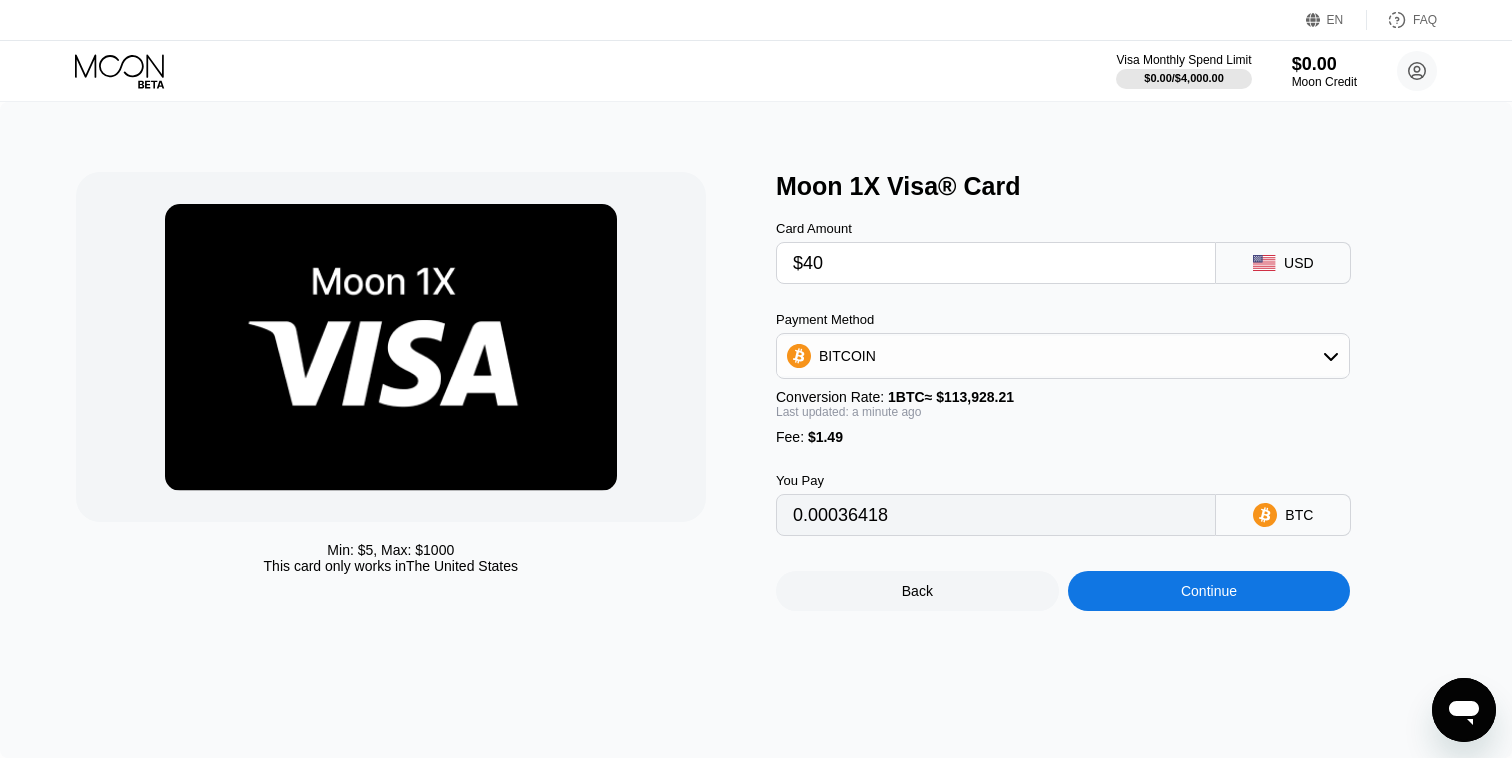 click on "Card Amount $40" at bounding box center [996, 252] 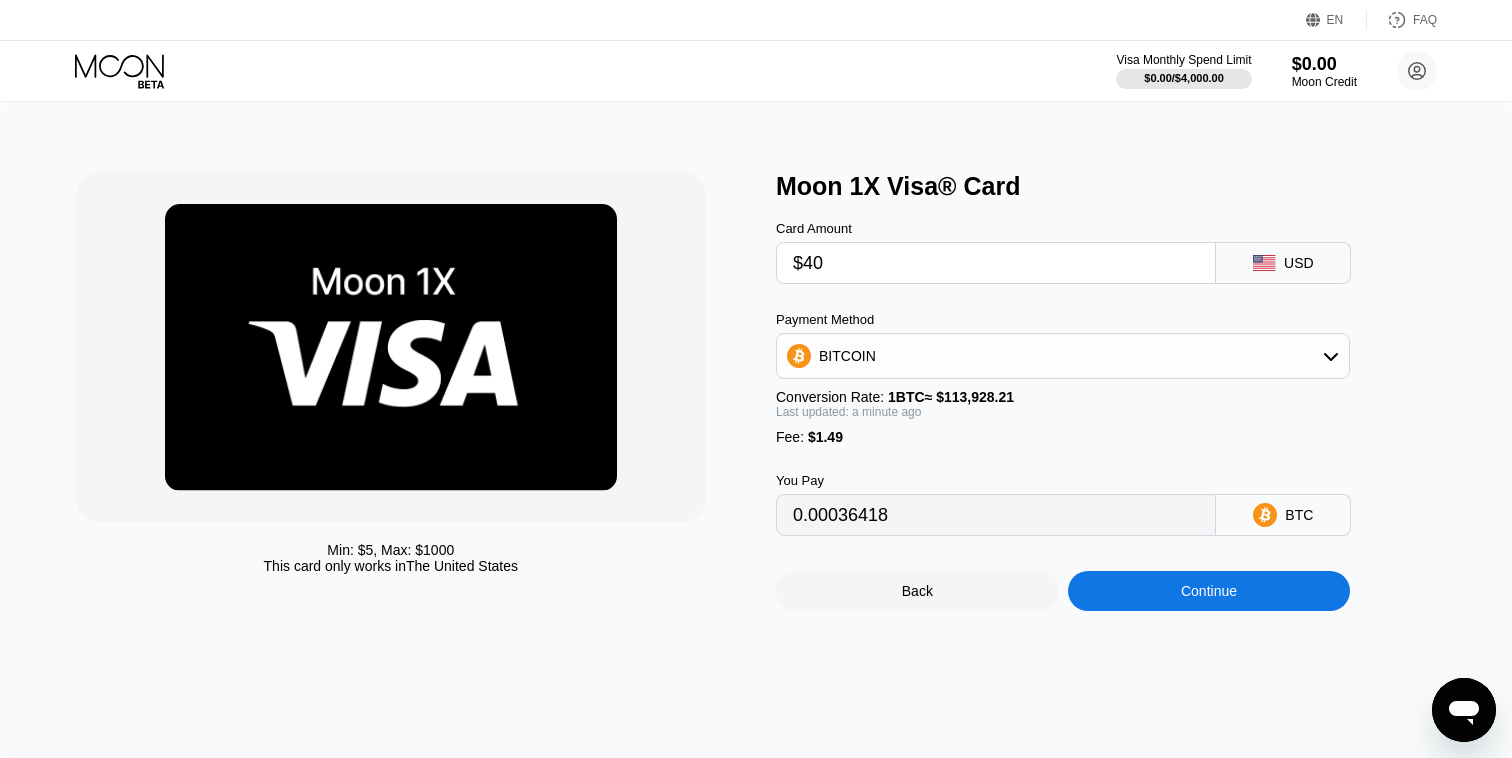 type 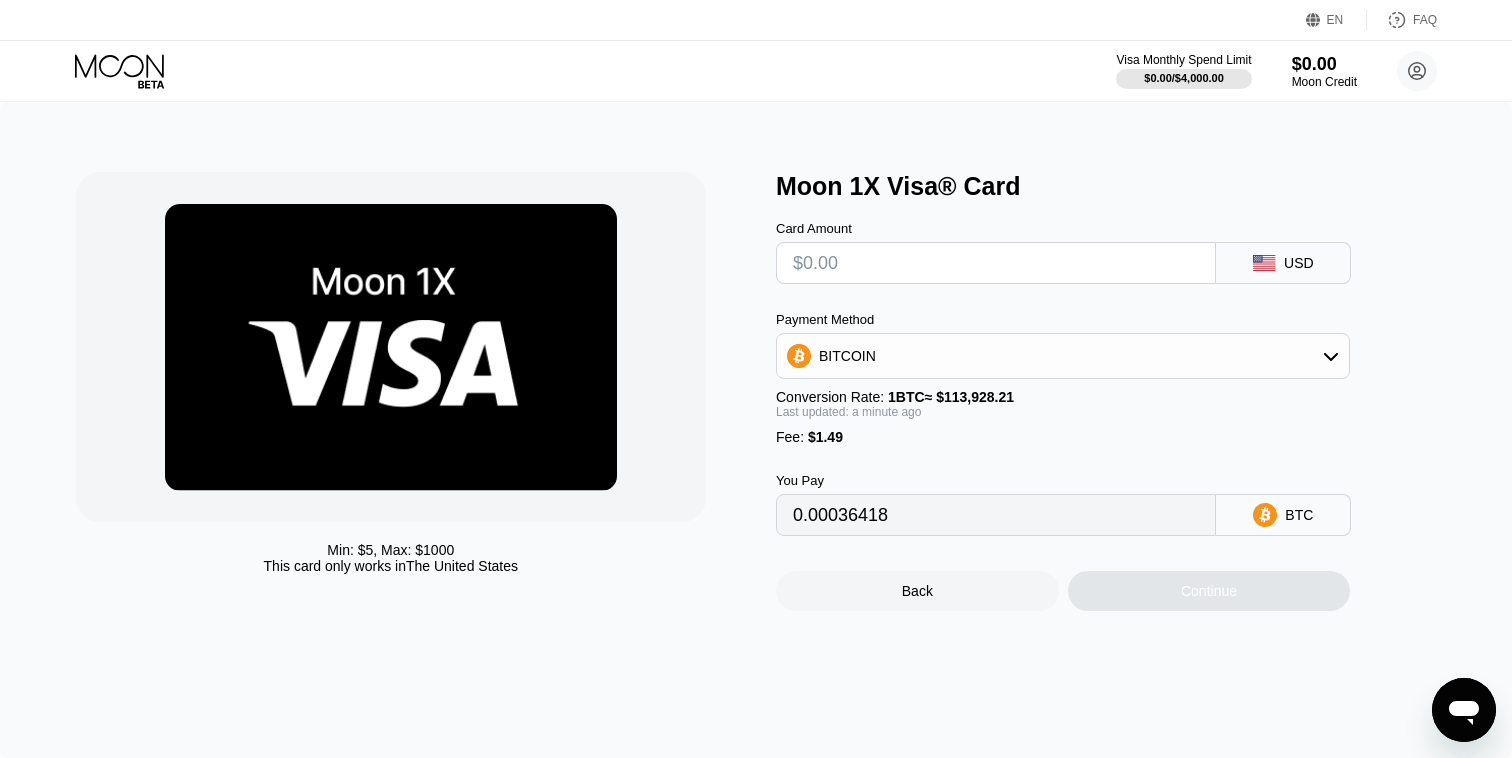 type on "0" 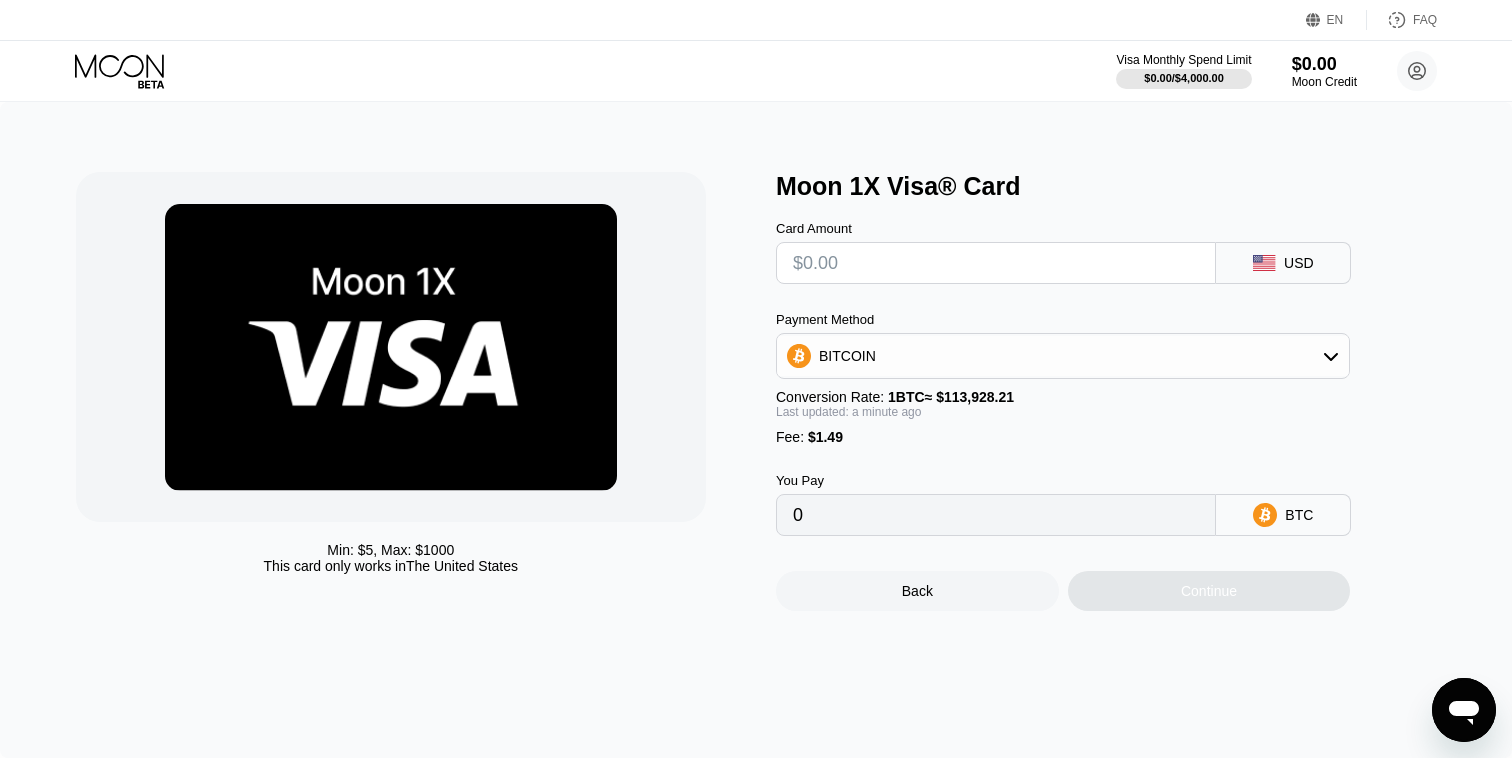 type 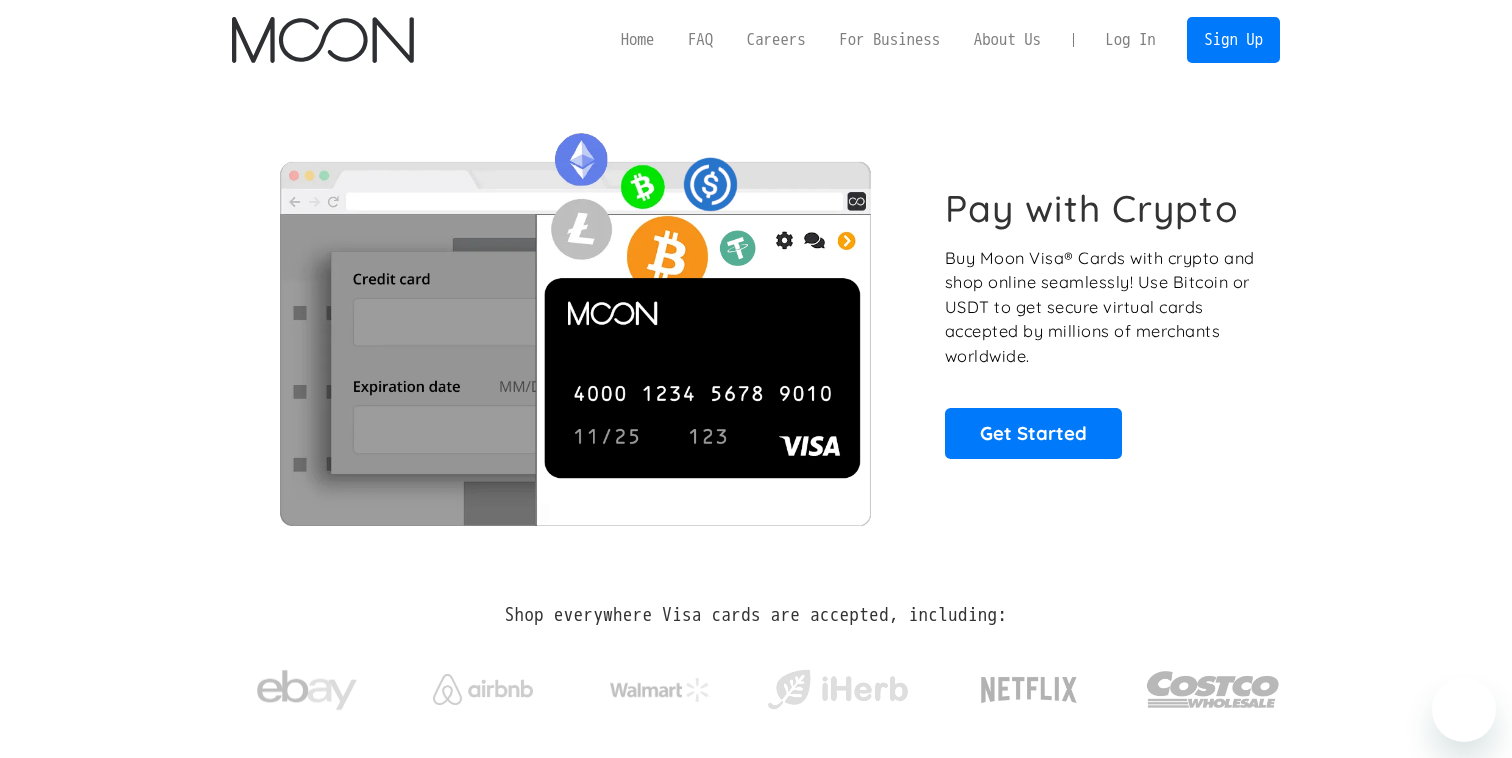 scroll, scrollTop: 0, scrollLeft: 0, axis: both 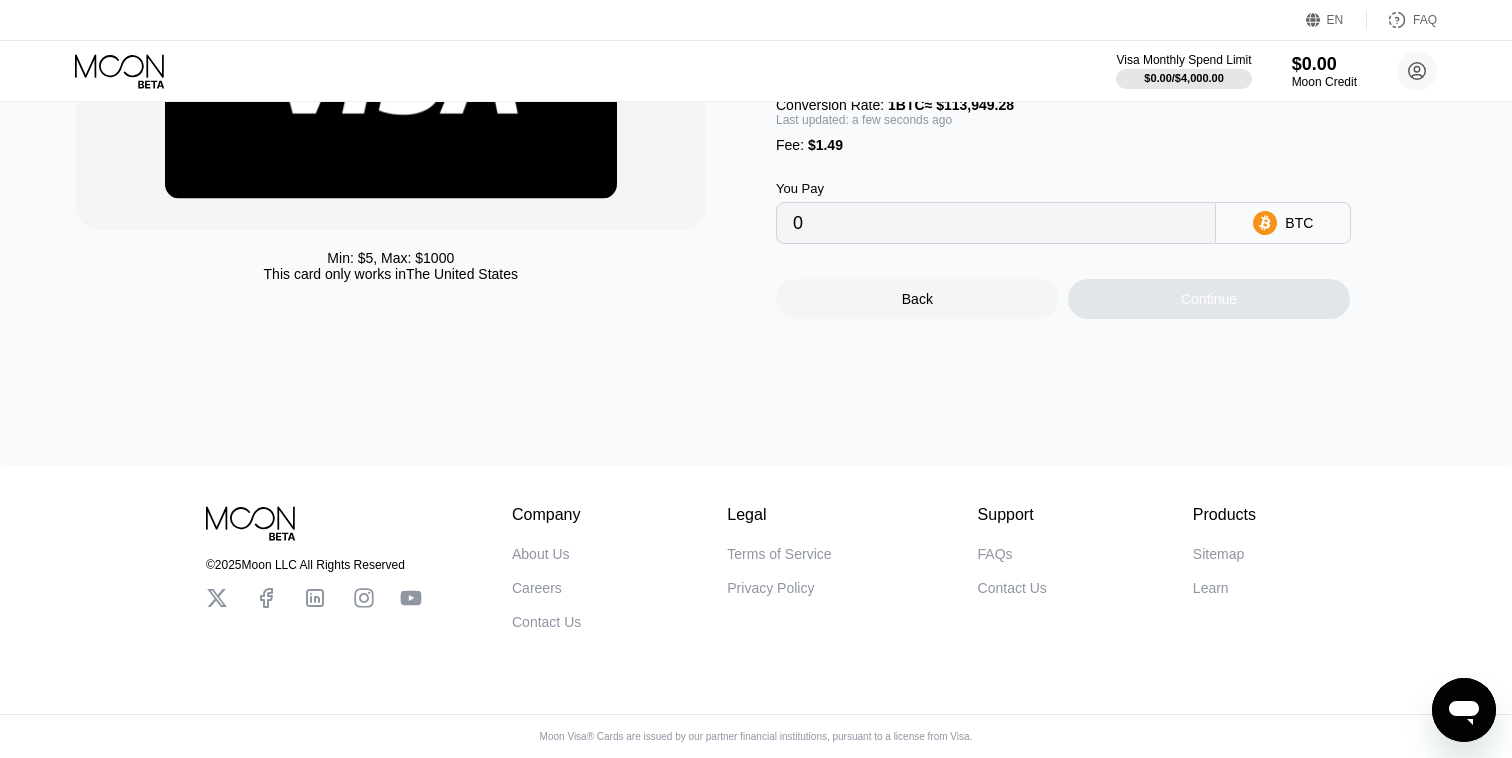 click on "Contact Us" at bounding box center (546, 622) 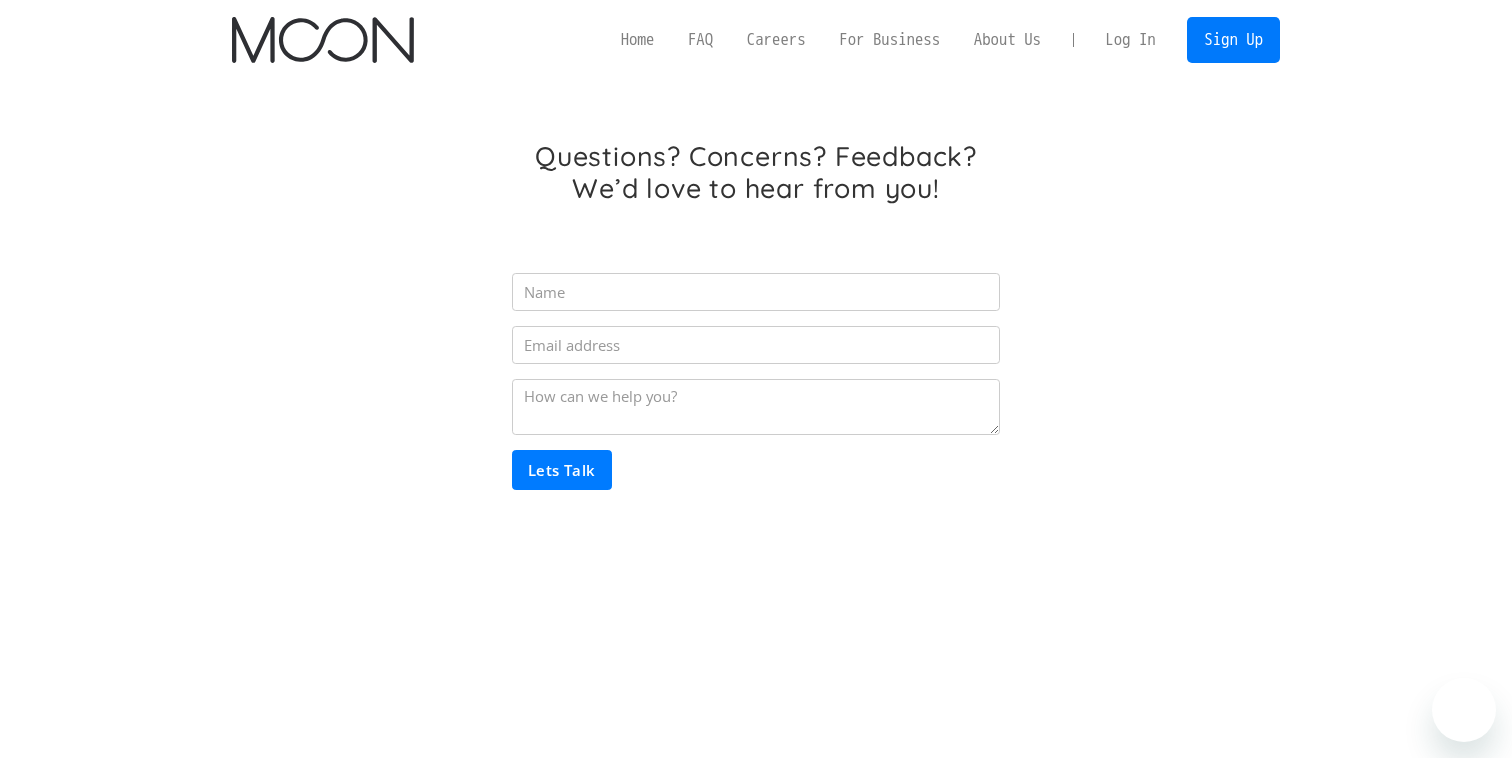 scroll, scrollTop: 0, scrollLeft: 0, axis: both 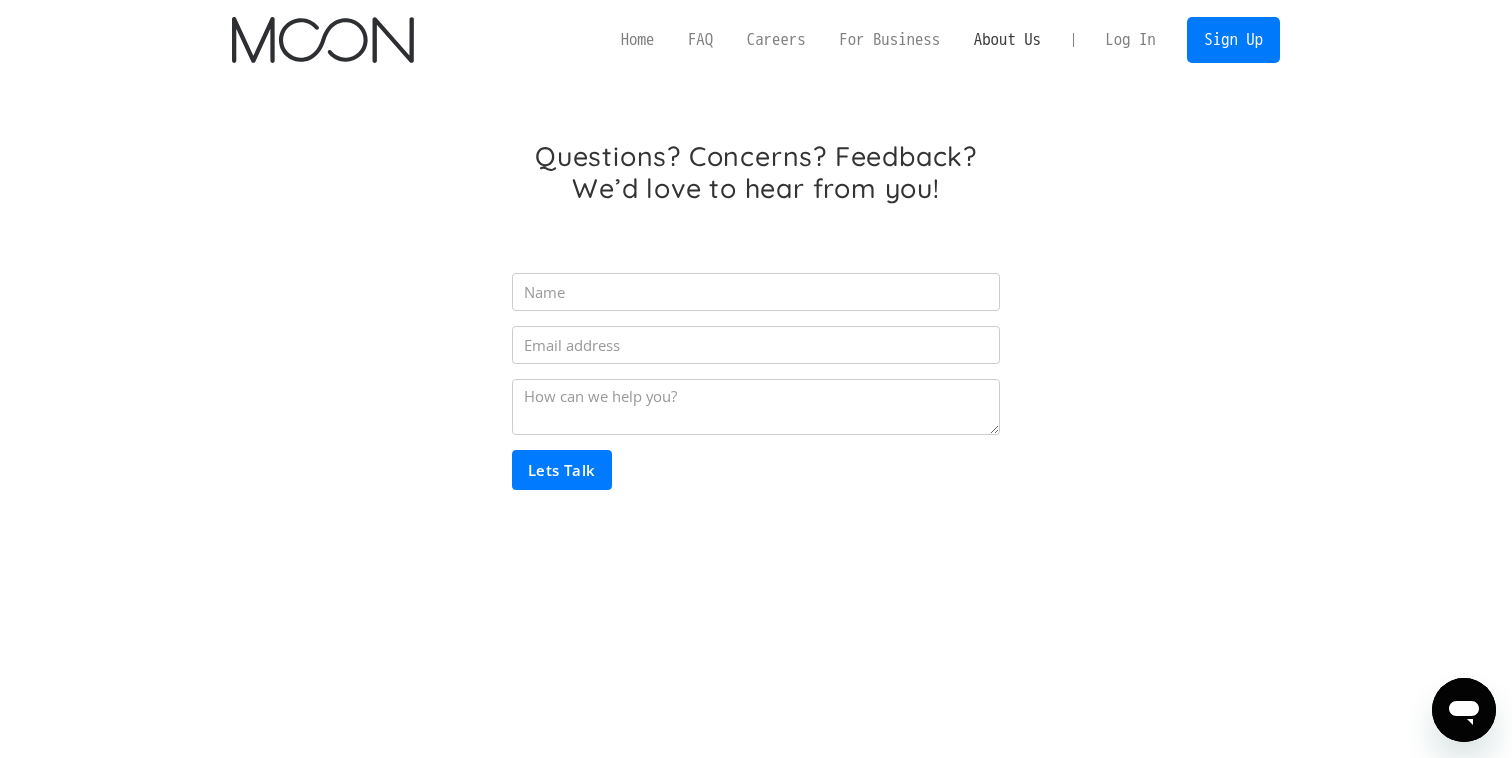 click on "About Us" at bounding box center (1007, 39) 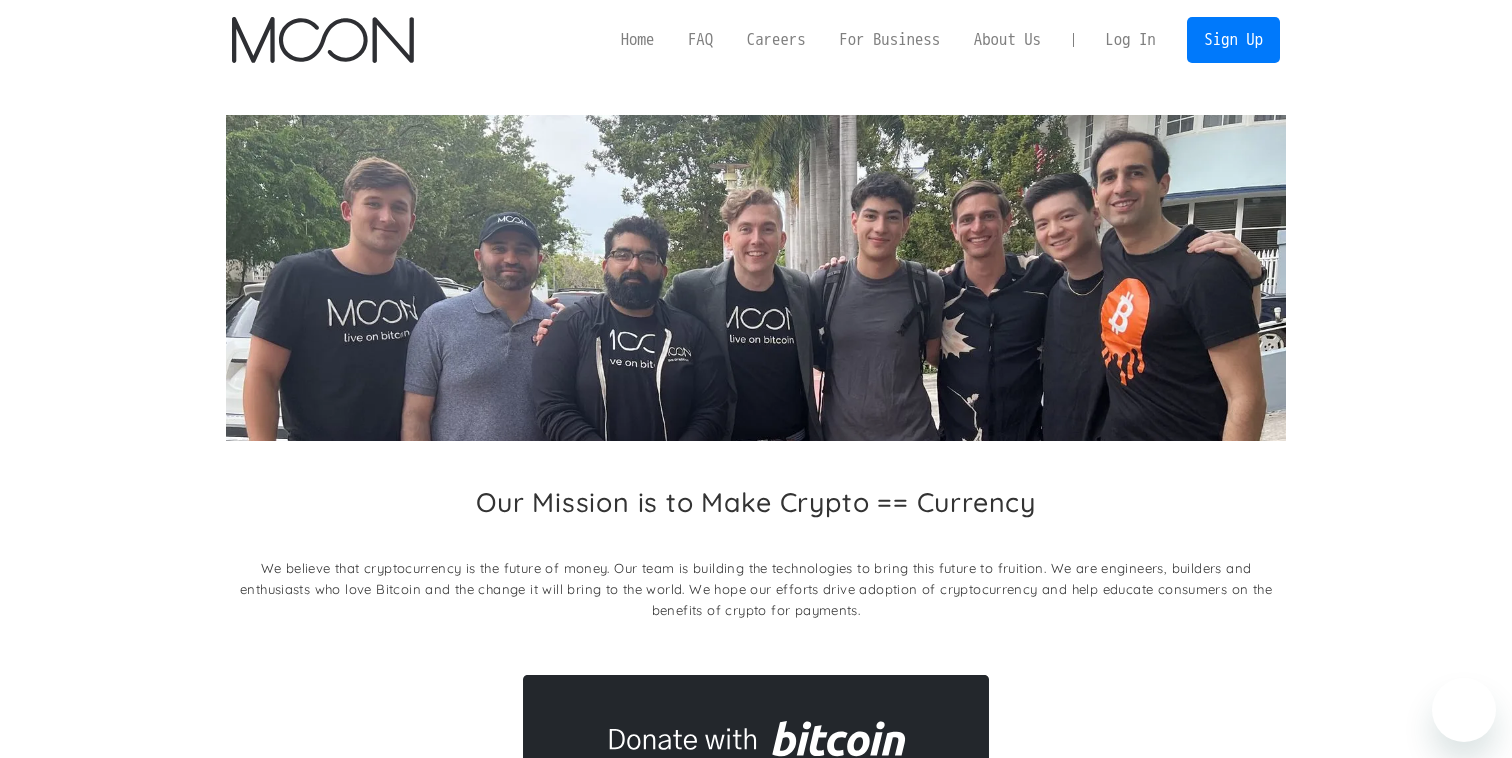 scroll, scrollTop: 0, scrollLeft: 0, axis: both 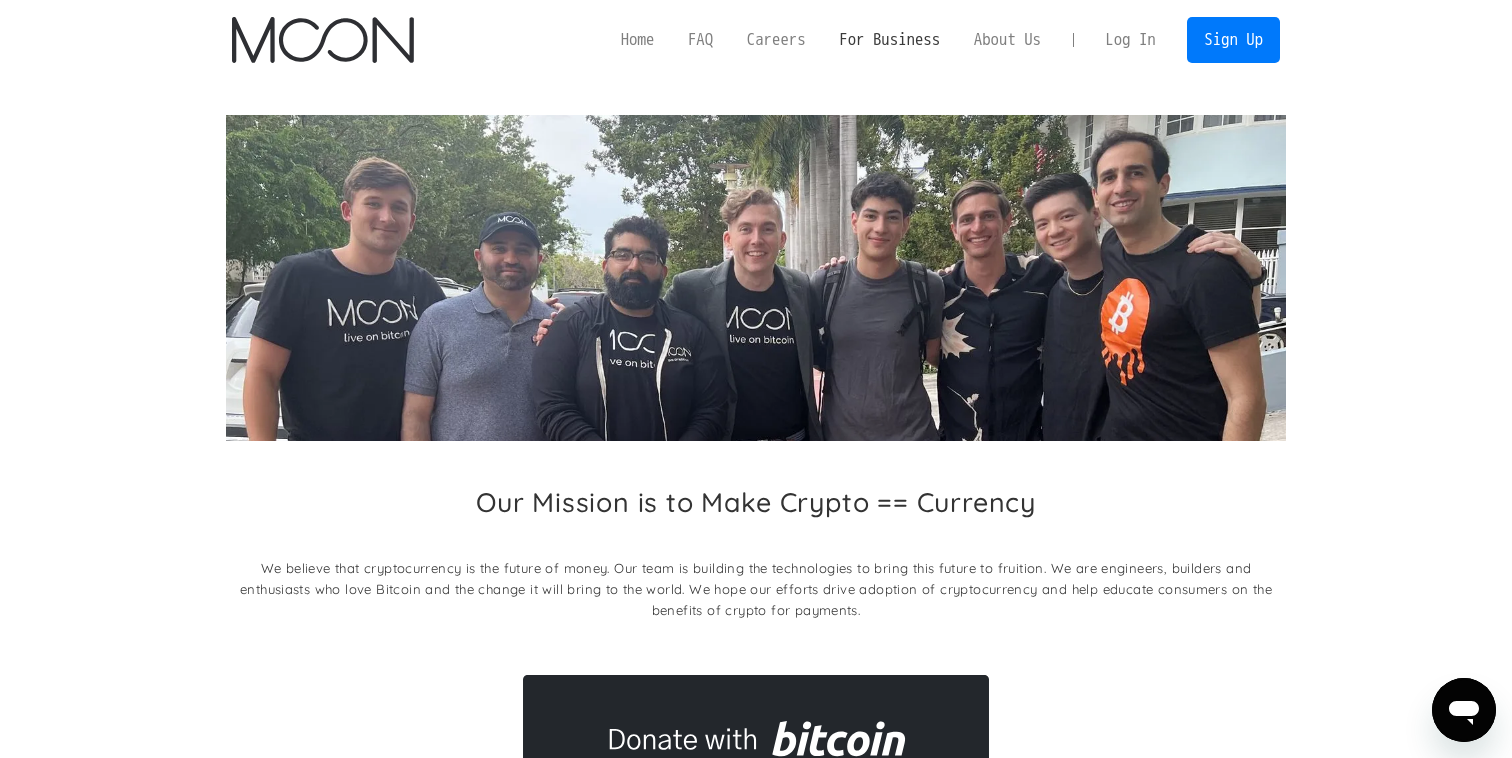 click on "For Business" at bounding box center [889, 39] 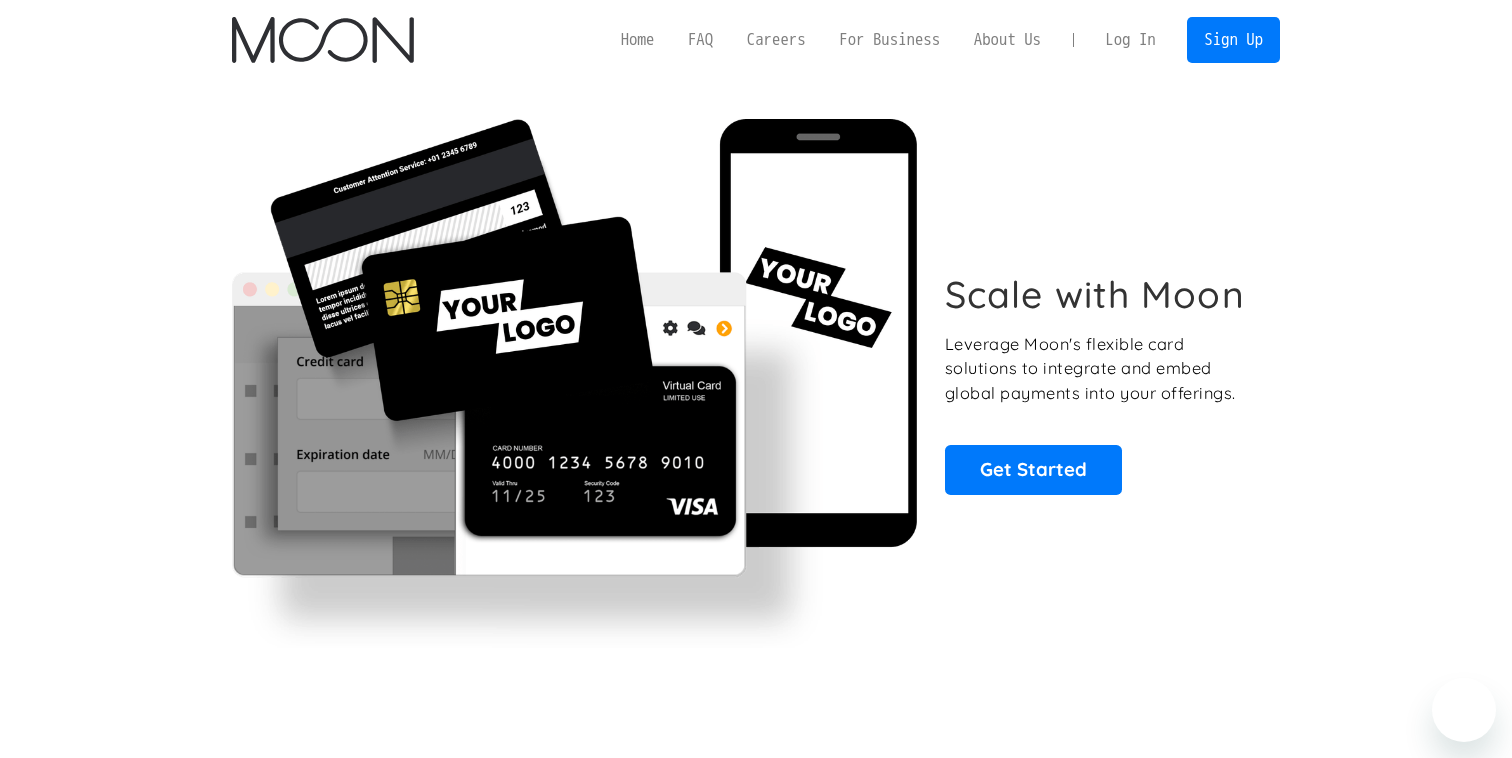 scroll, scrollTop: 0, scrollLeft: 0, axis: both 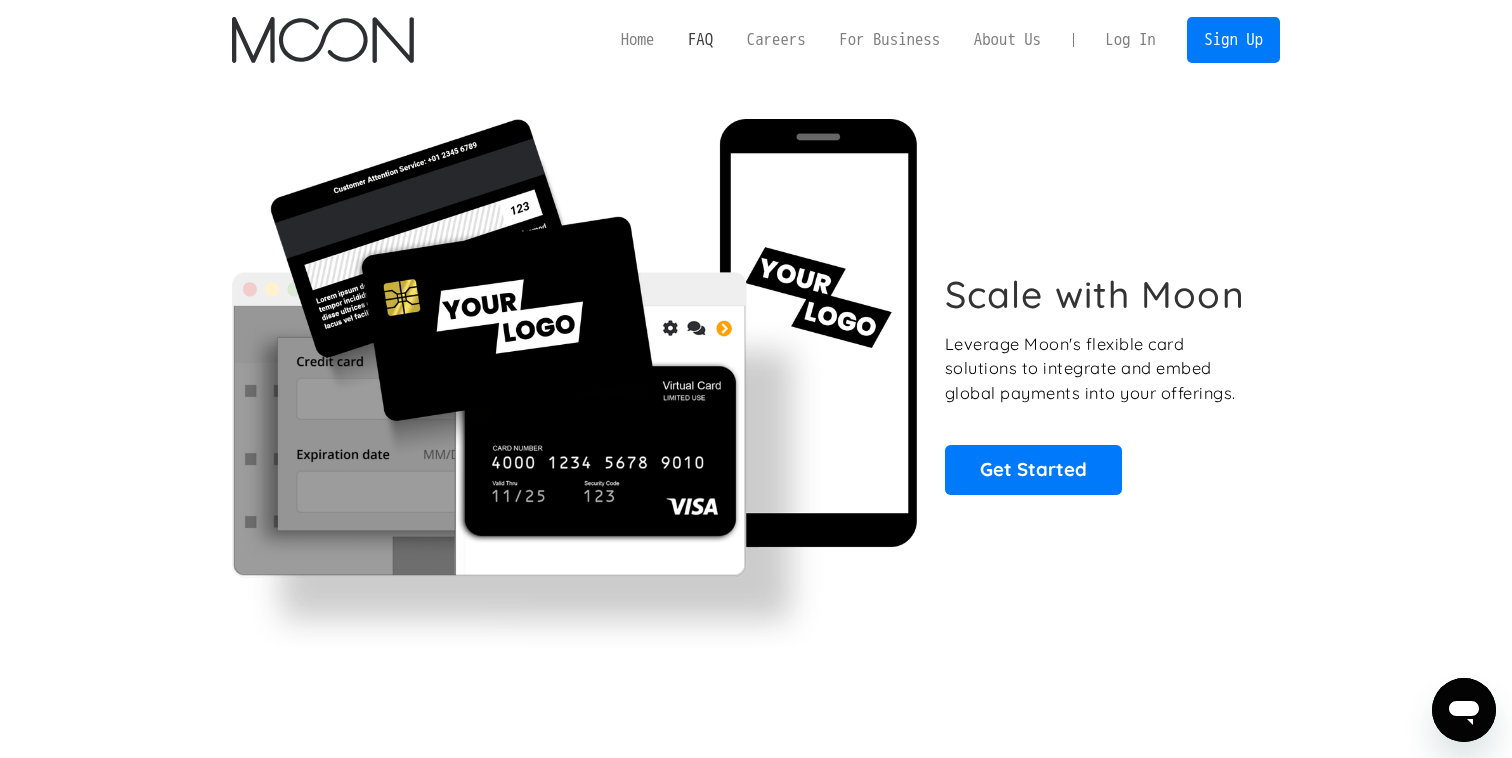 click on "FAQ" at bounding box center [700, 39] 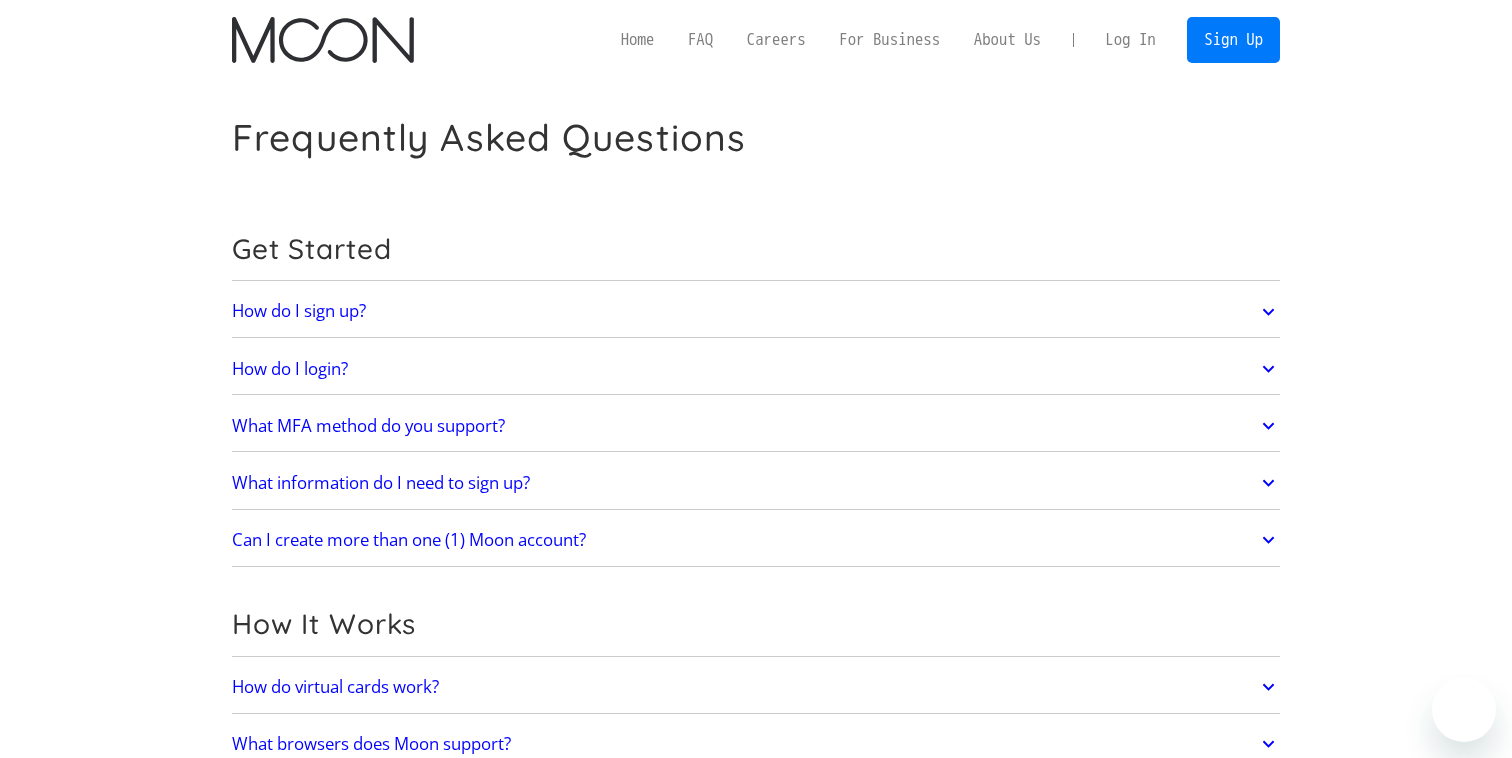 scroll, scrollTop: 0, scrollLeft: 0, axis: both 